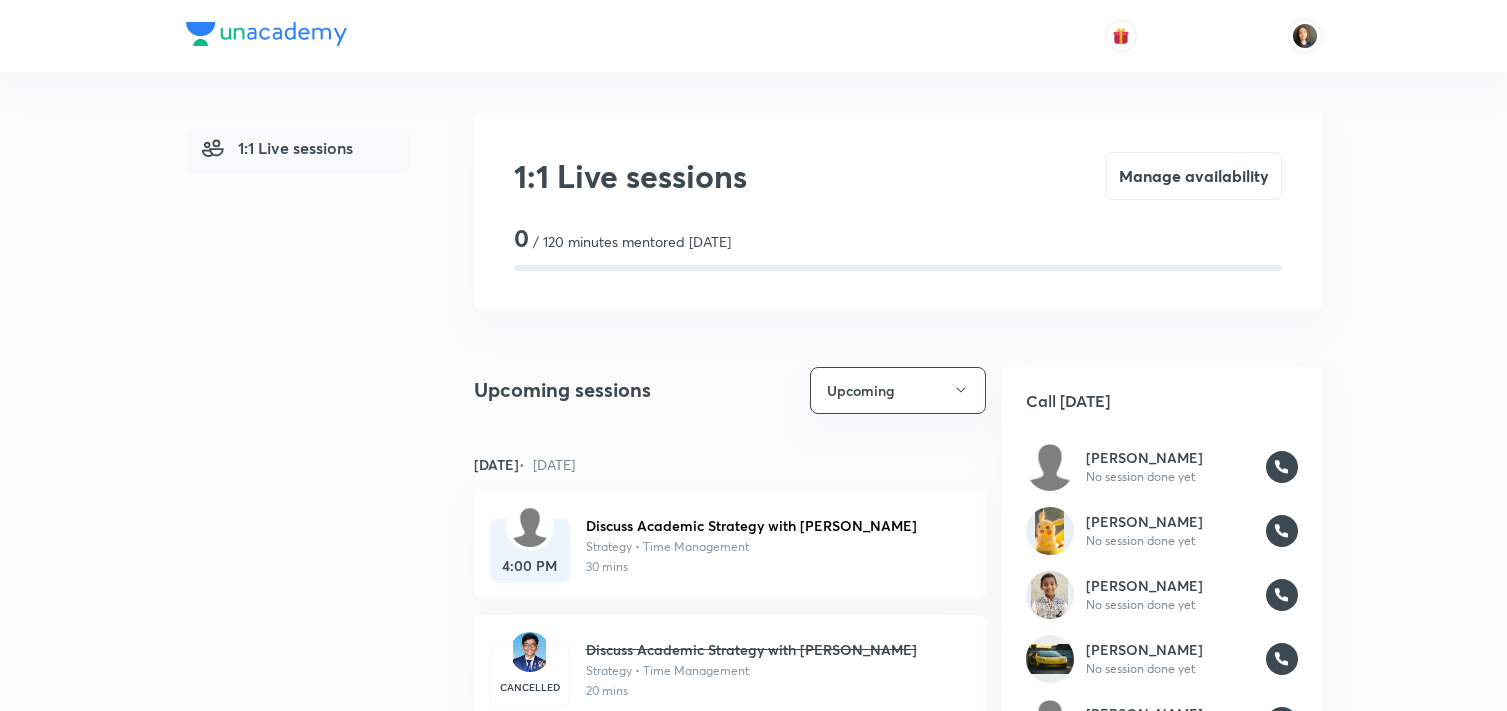 scroll, scrollTop: 0, scrollLeft: 0, axis: both 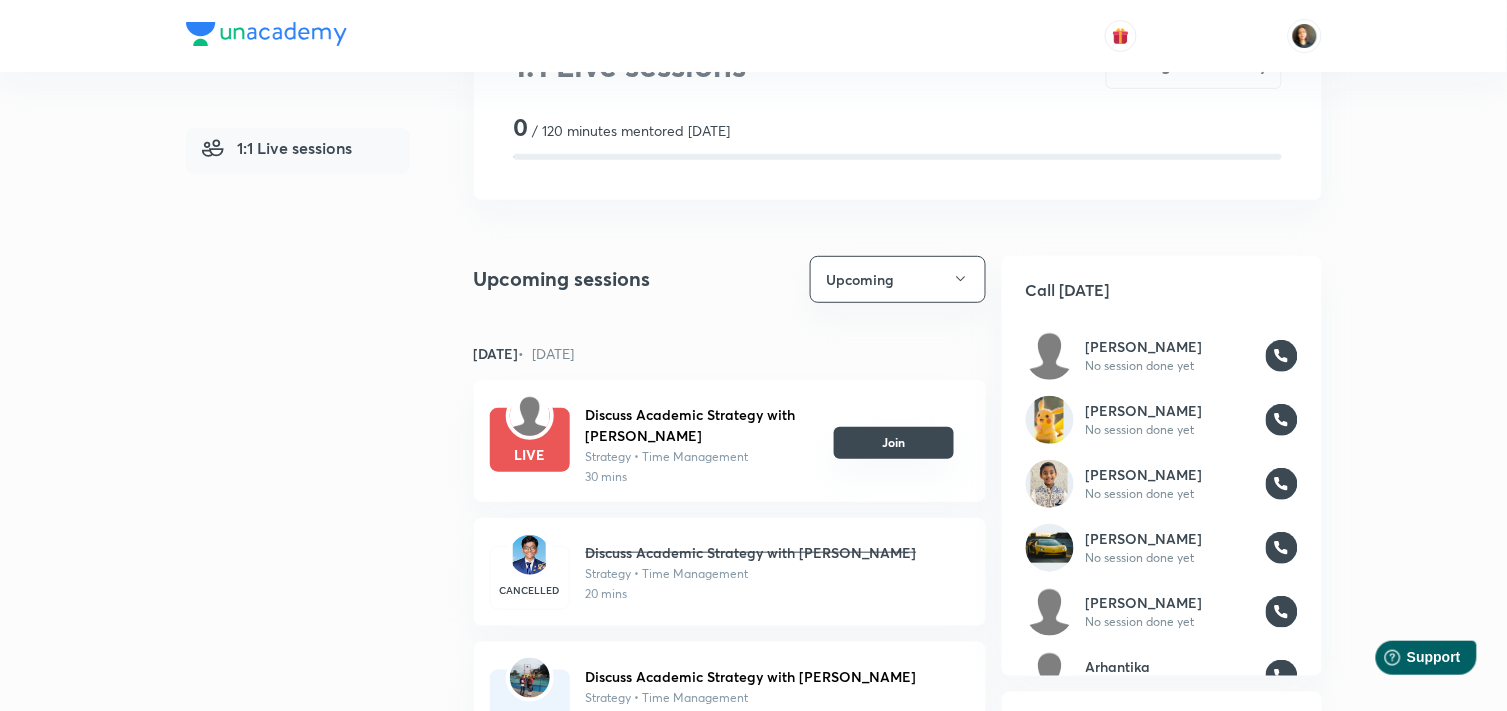 click on "Join" at bounding box center [894, 443] 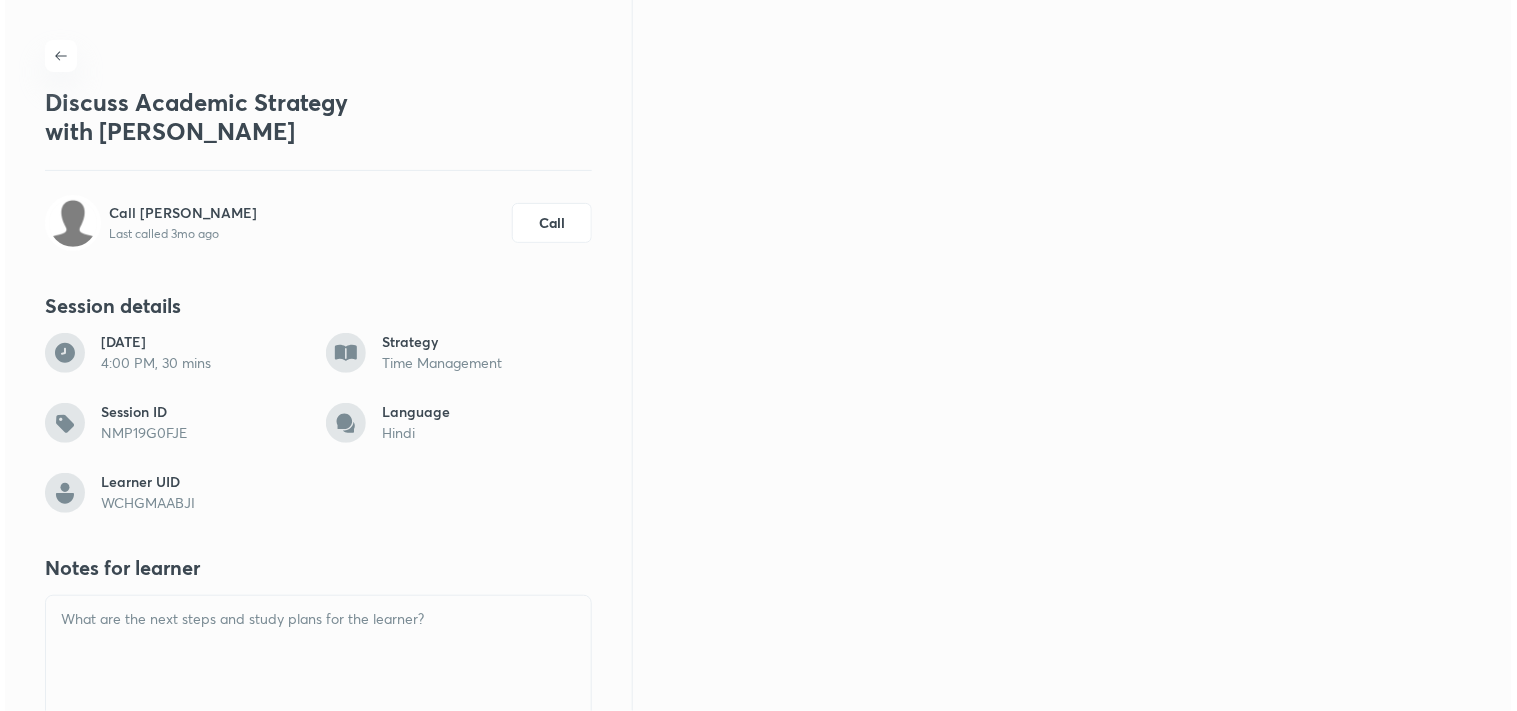 scroll, scrollTop: 0, scrollLeft: 0, axis: both 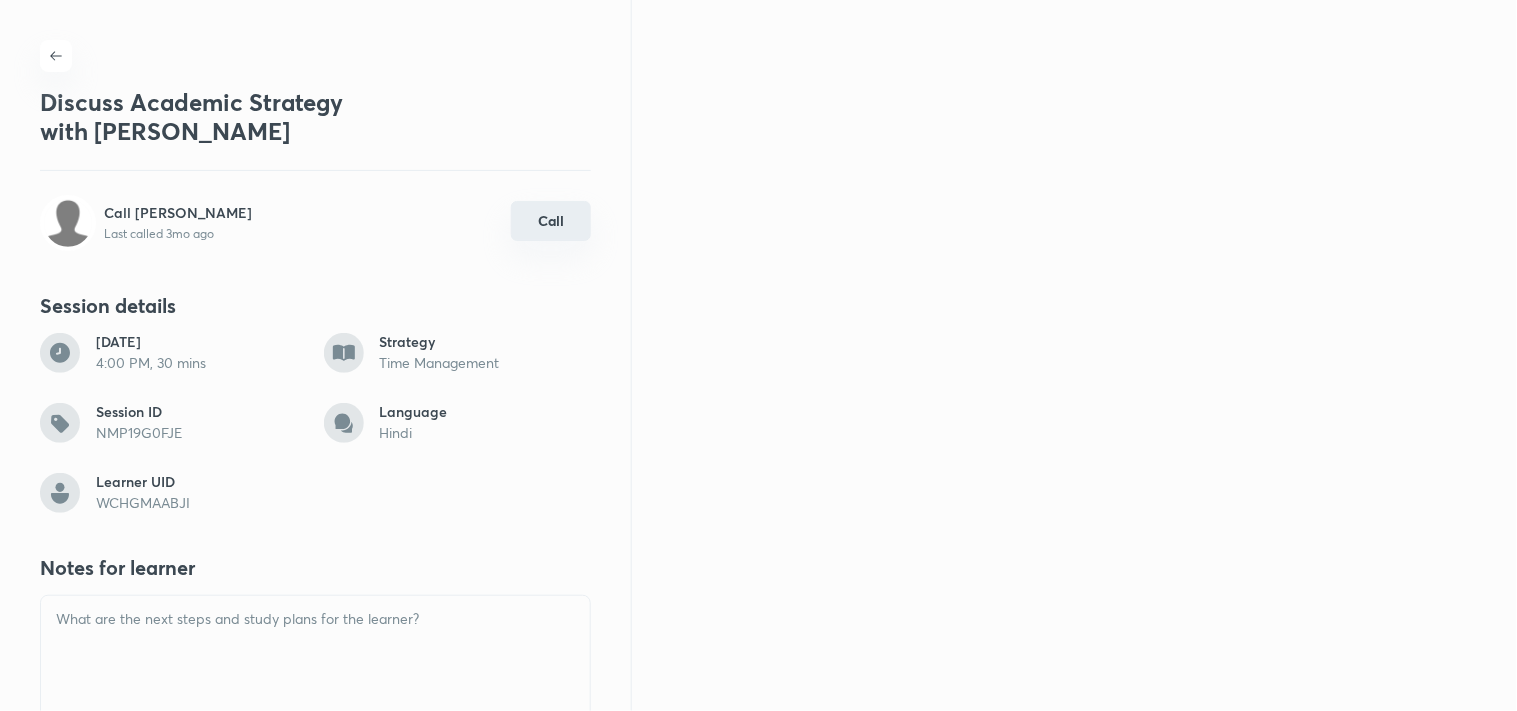 click on "Call" at bounding box center (551, 221) 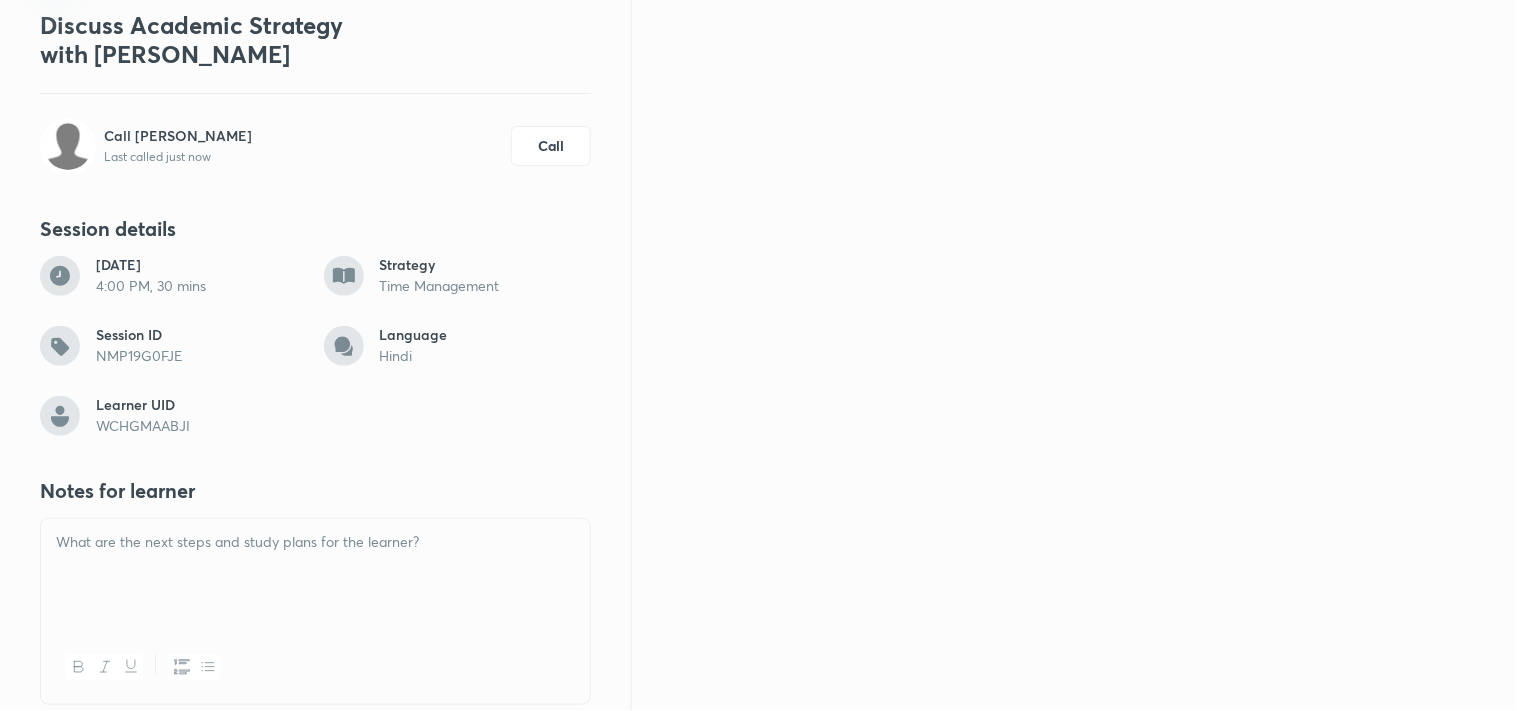 scroll, scrollTop: 0, scrollLeft: 0, axis: both 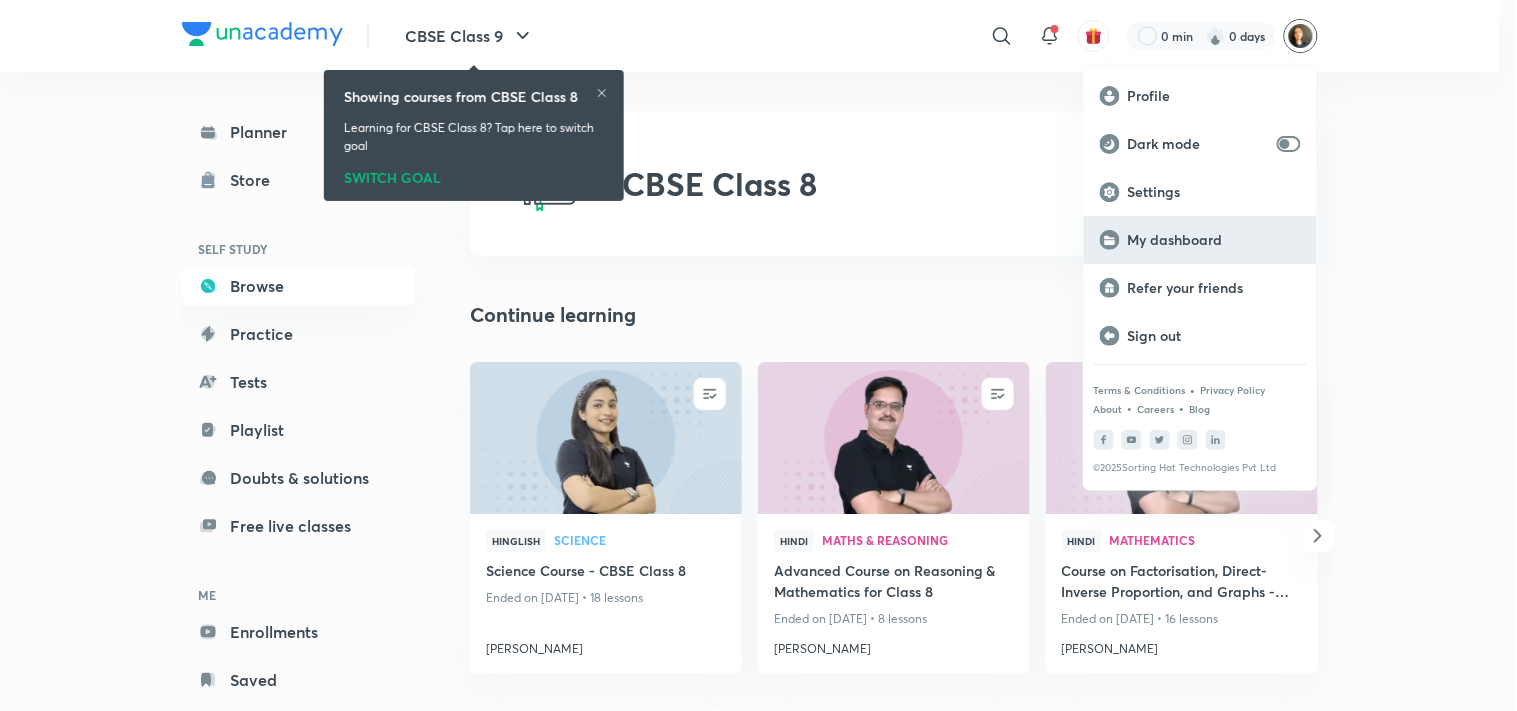 click on "My dashboard" at bounding box center [1214, 240] 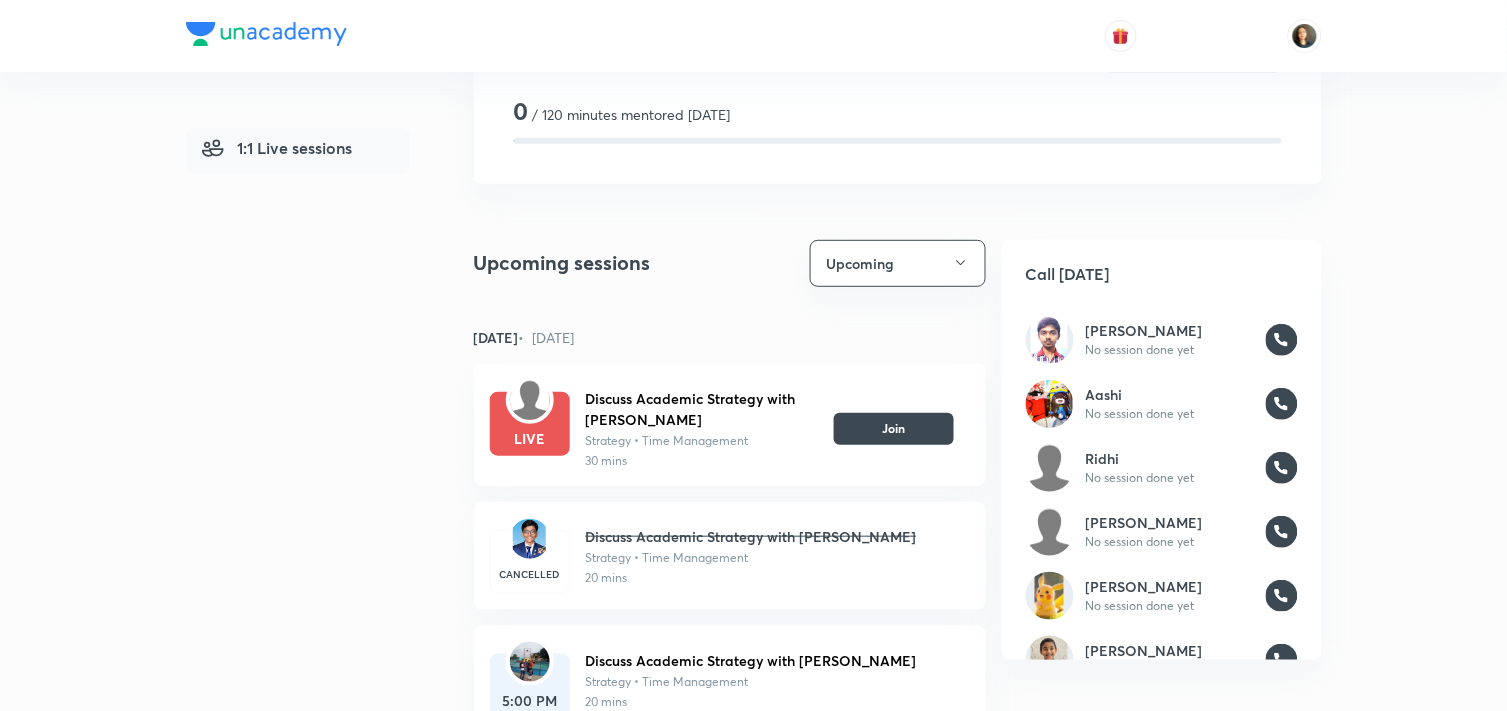 scroll, scrollTop: 127, scrollLeft: 0, axis: vertical 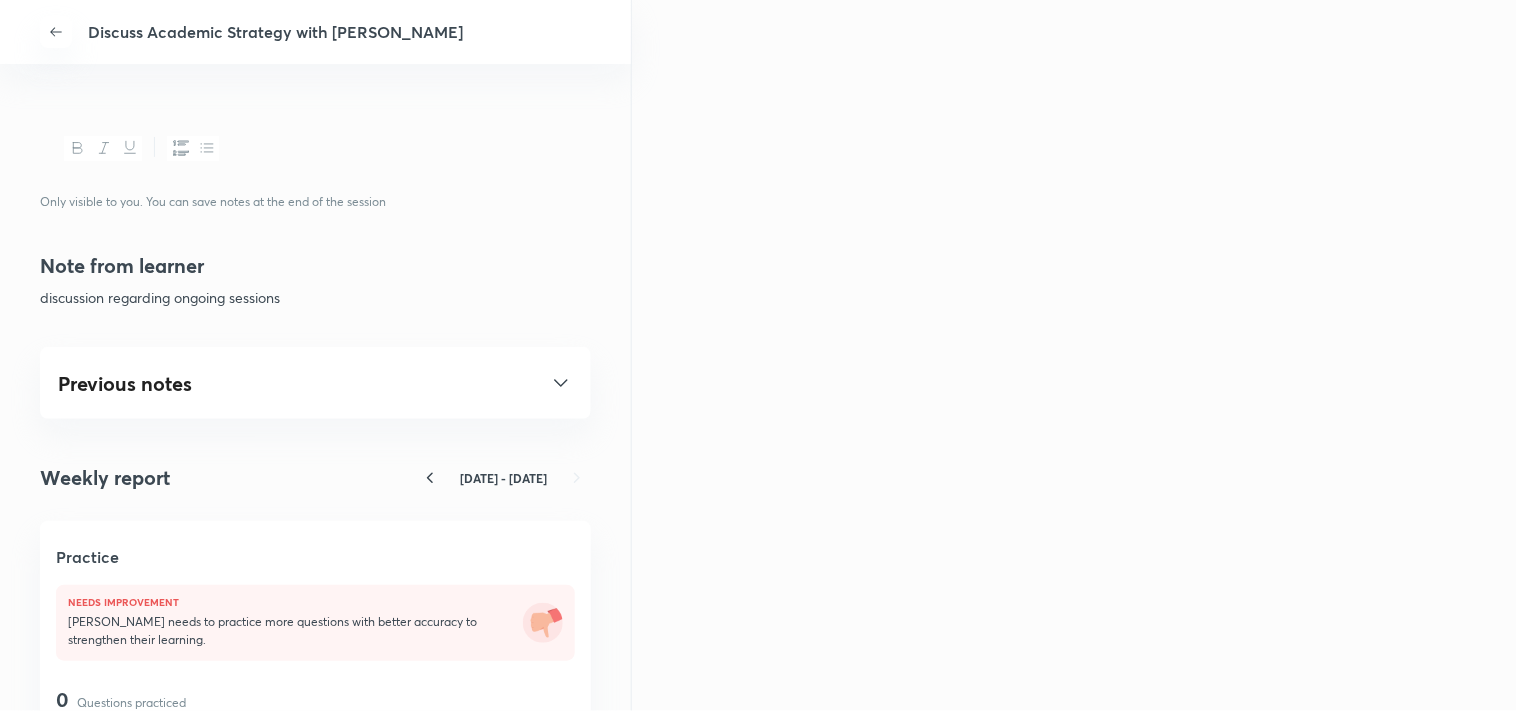 click 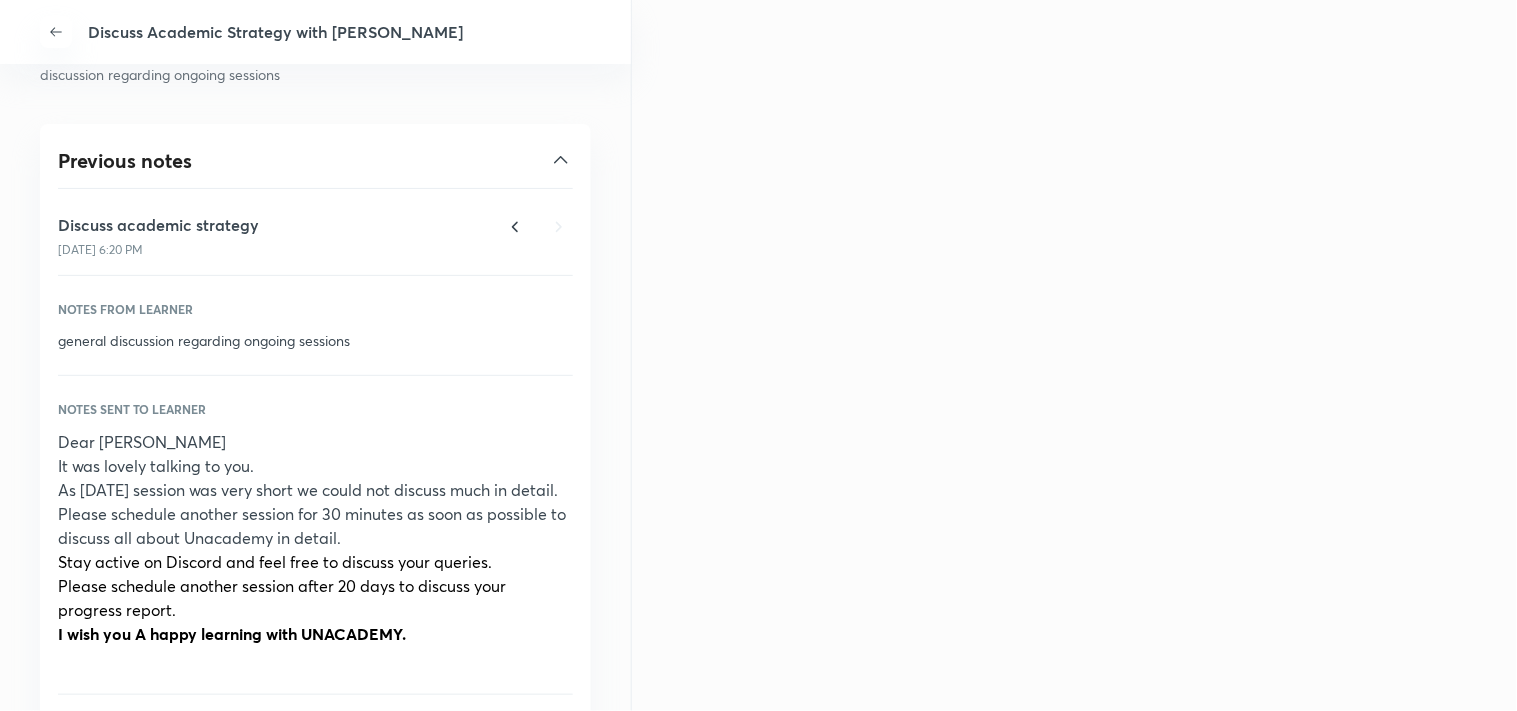 scroll, scrollTop: 1222, scrollLeft: 0, axis: vertical 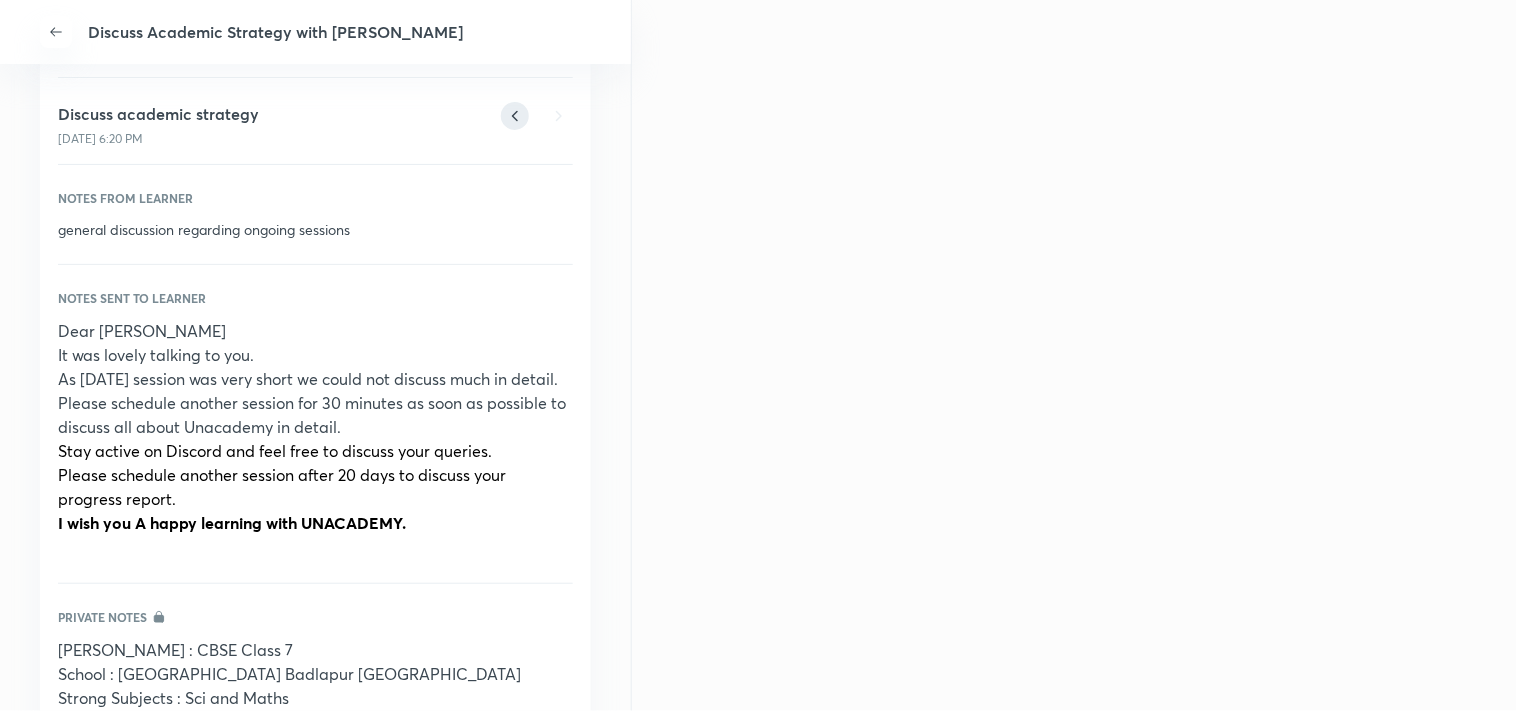 click 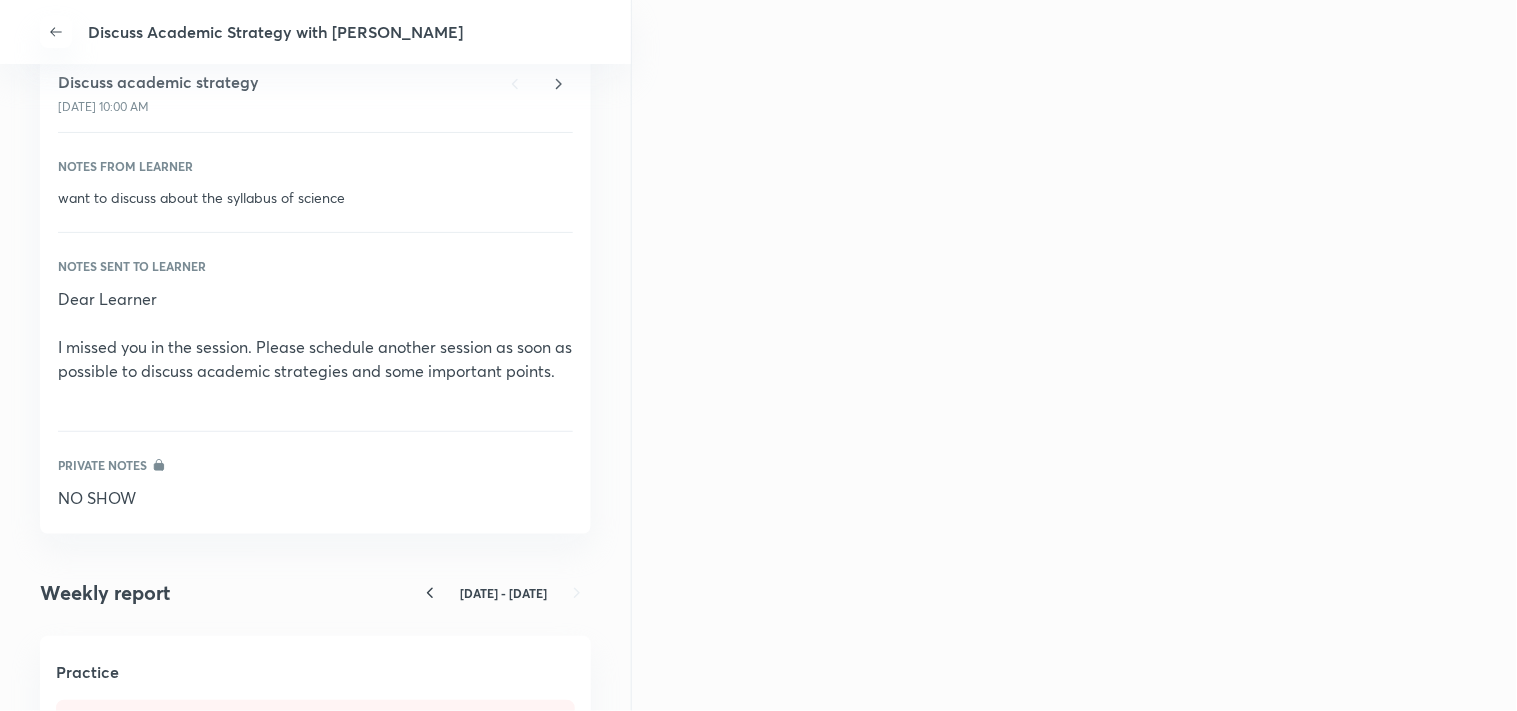scroll, scrollTop: 1222, scrollLeft: 0, axis: vertical 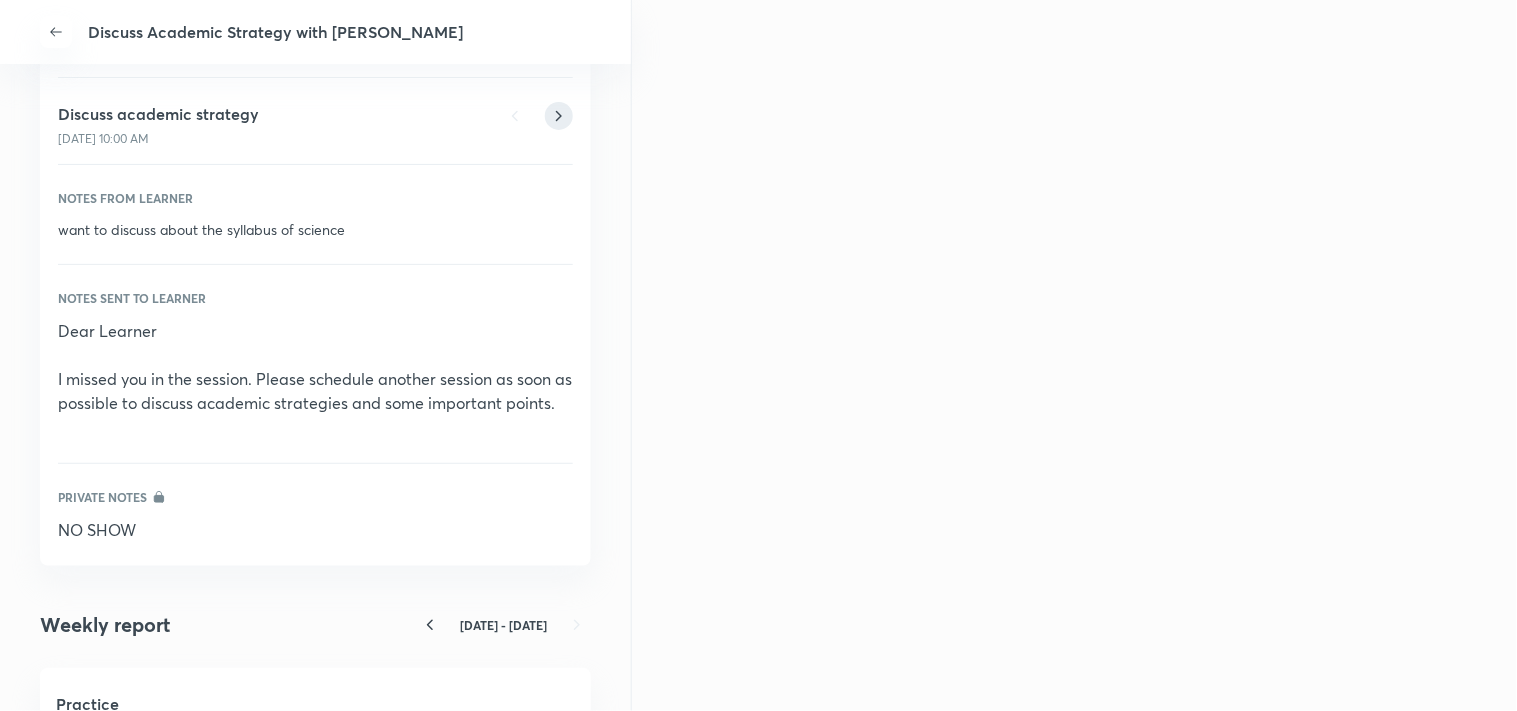 click 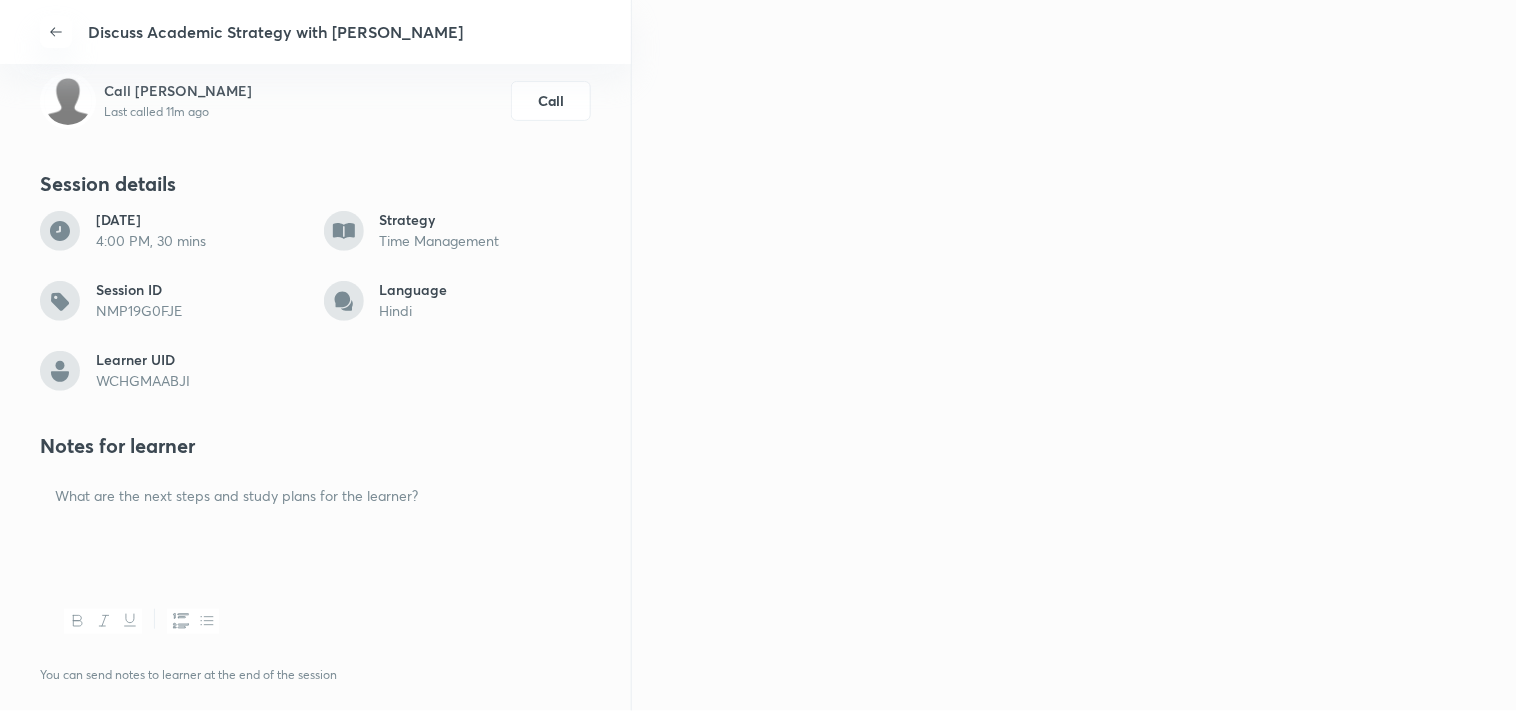 scroll, scrollTop: 333, scrollLeft: 0, axis: vertical 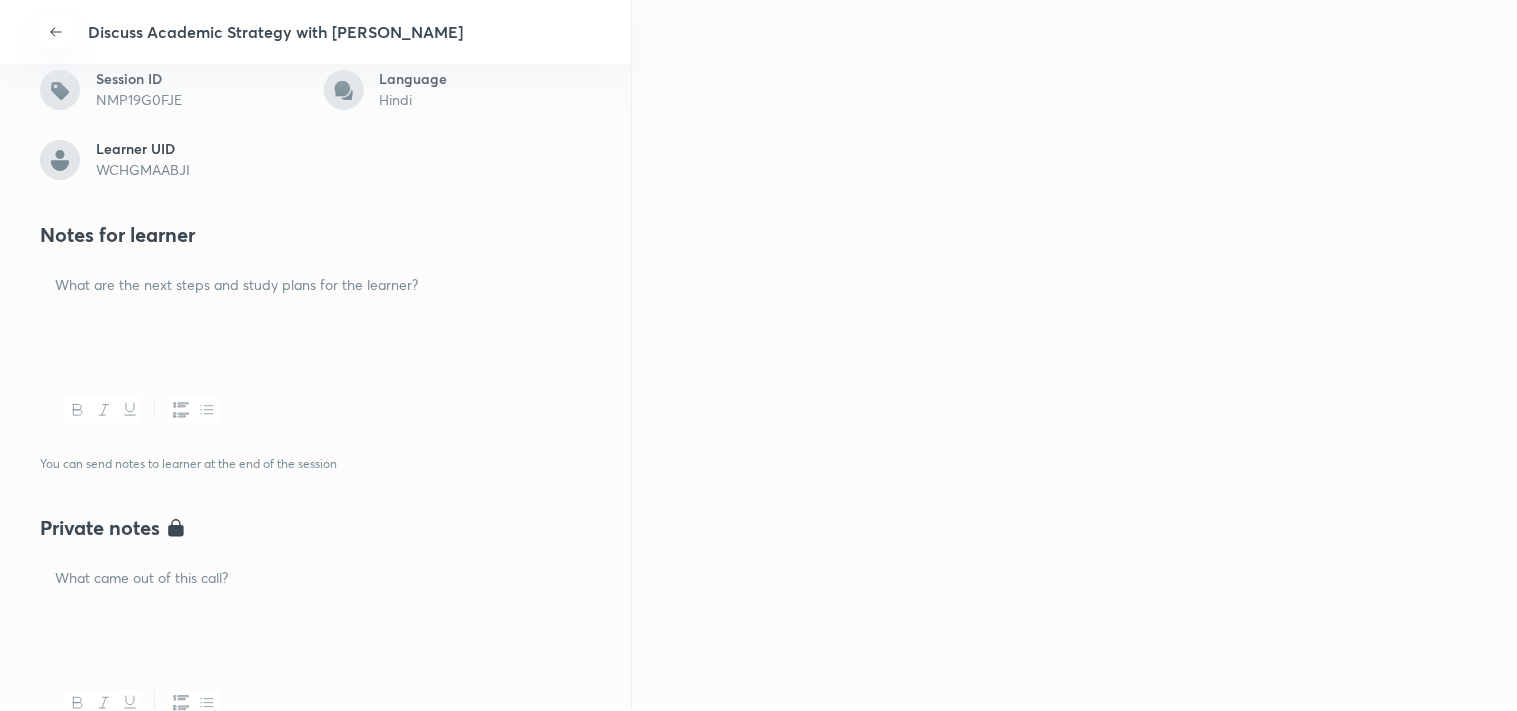 click on "Notes for learner You can send notes to learner at the end of the session" at bounding box center (315, 326) 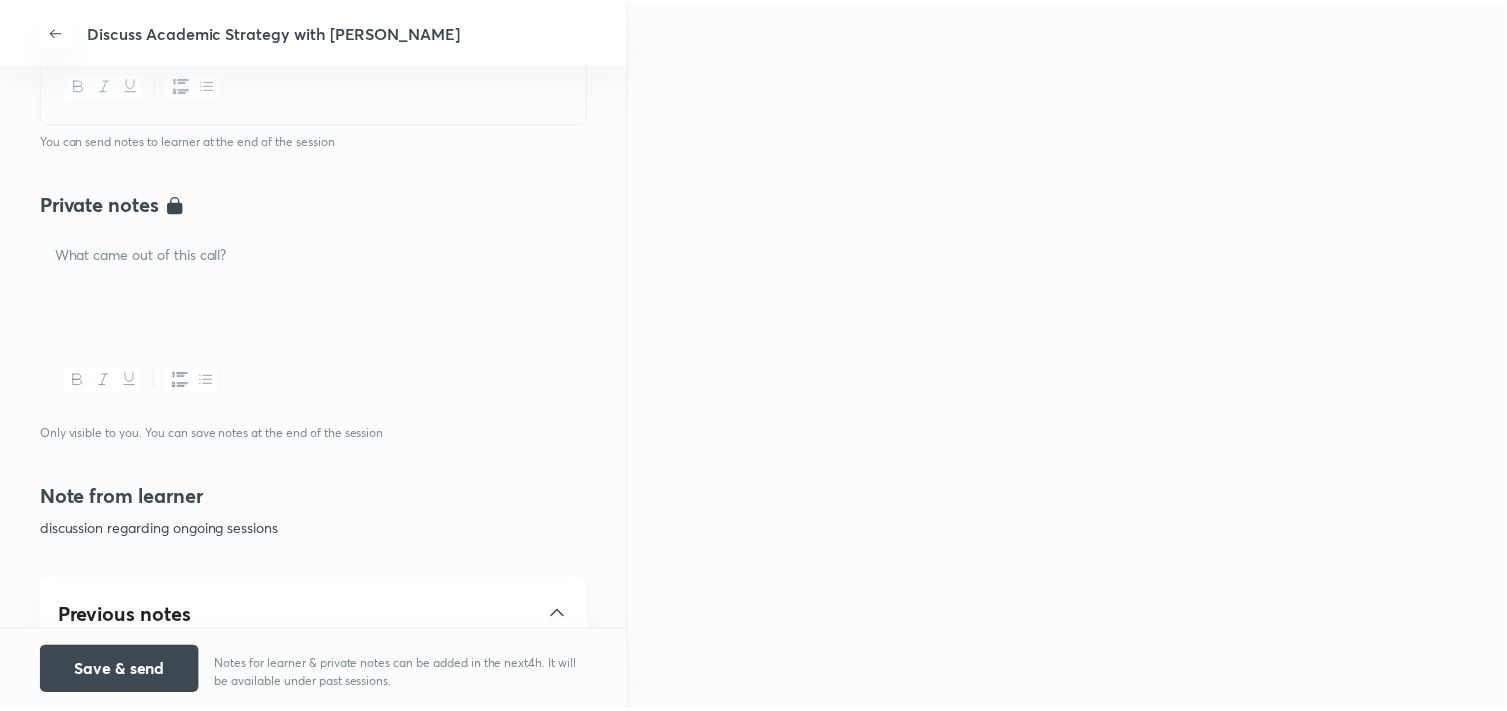 scroll, scrollTop: 666, scrollLeft: 0, axis: vertical 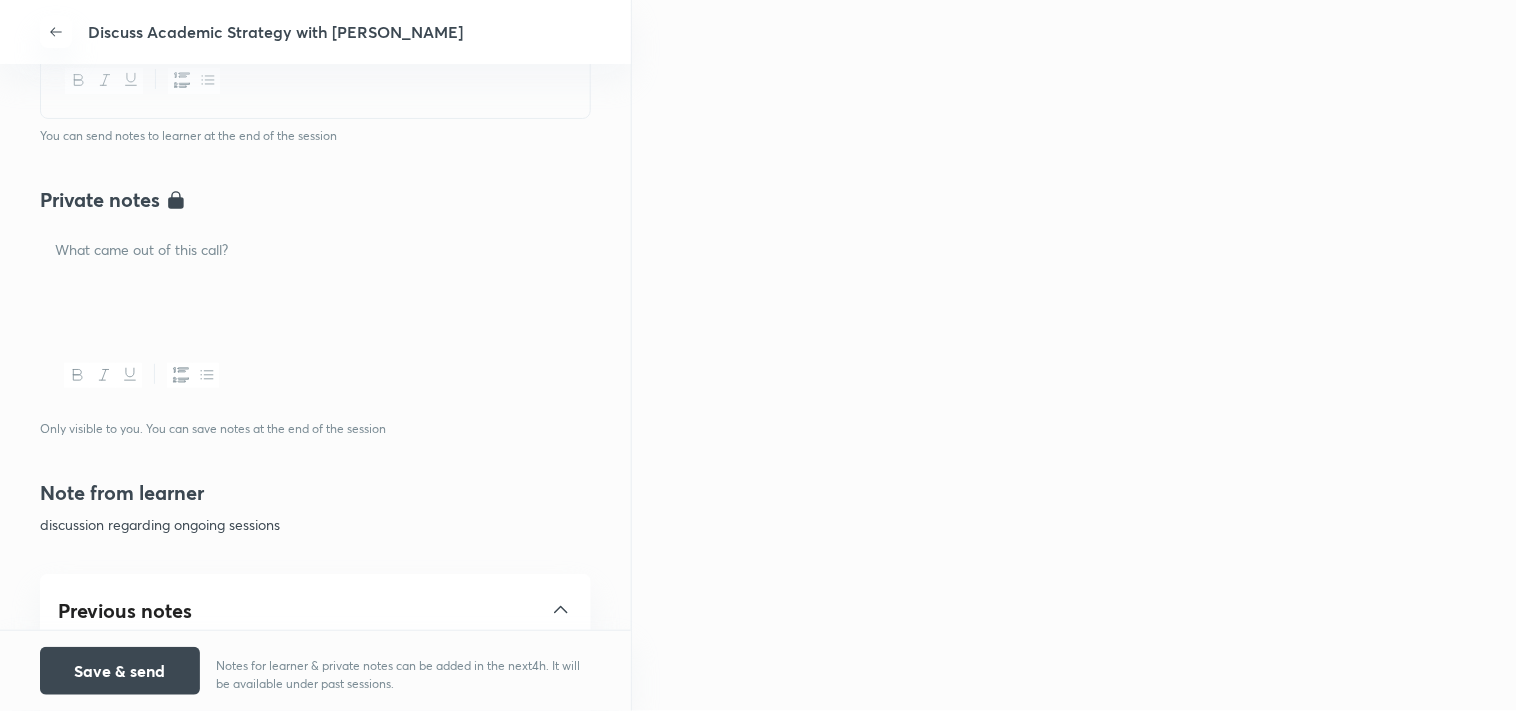 click at bounding box center (315, 283) 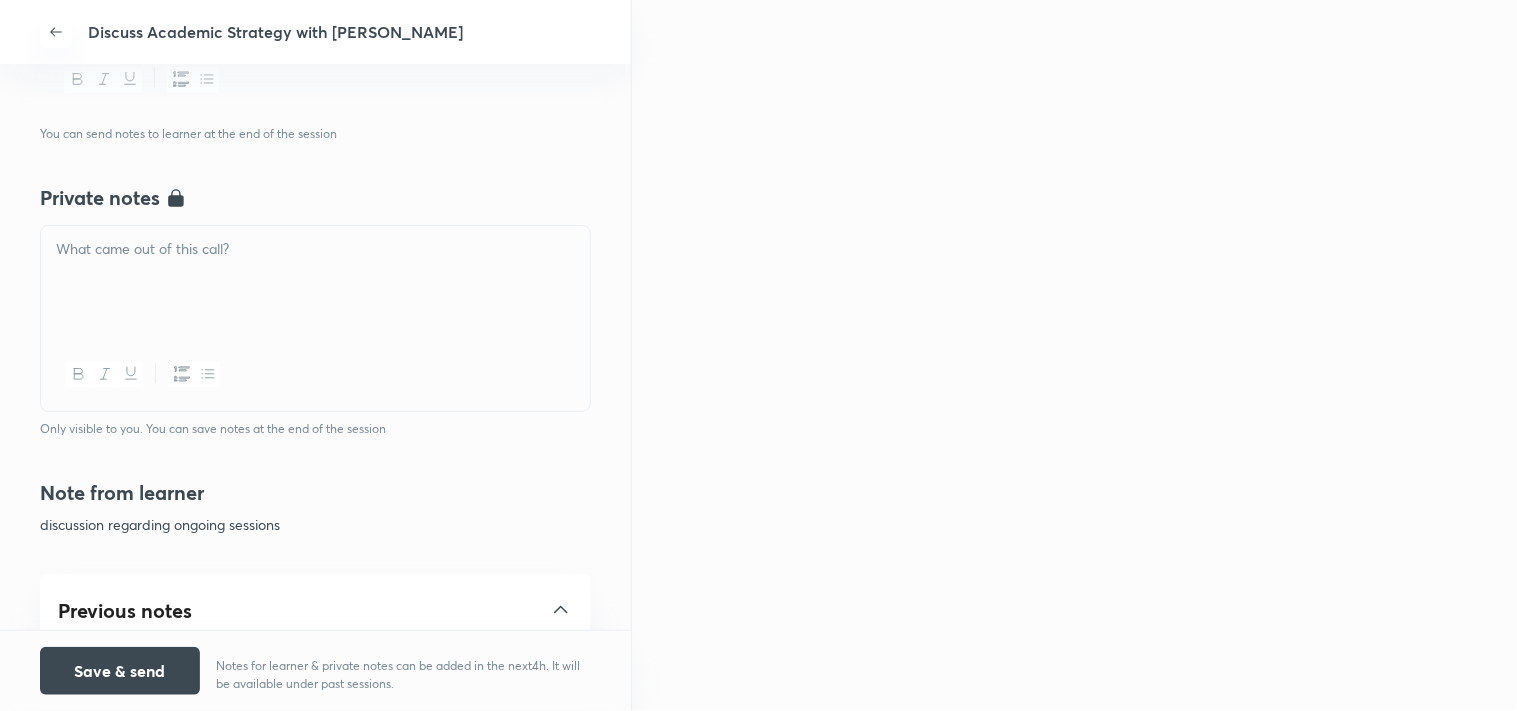 type 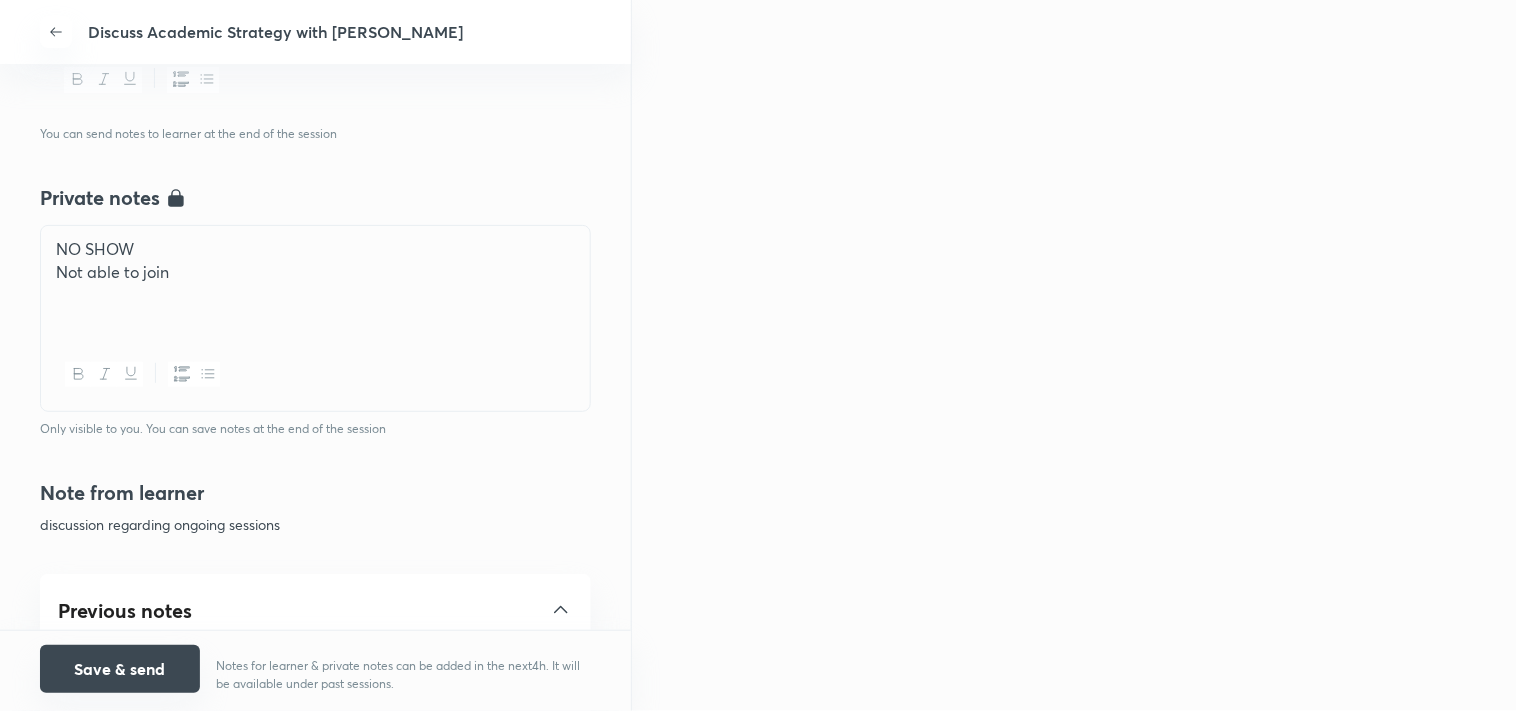 click on "Save & send" at bounding box center (120, 669) 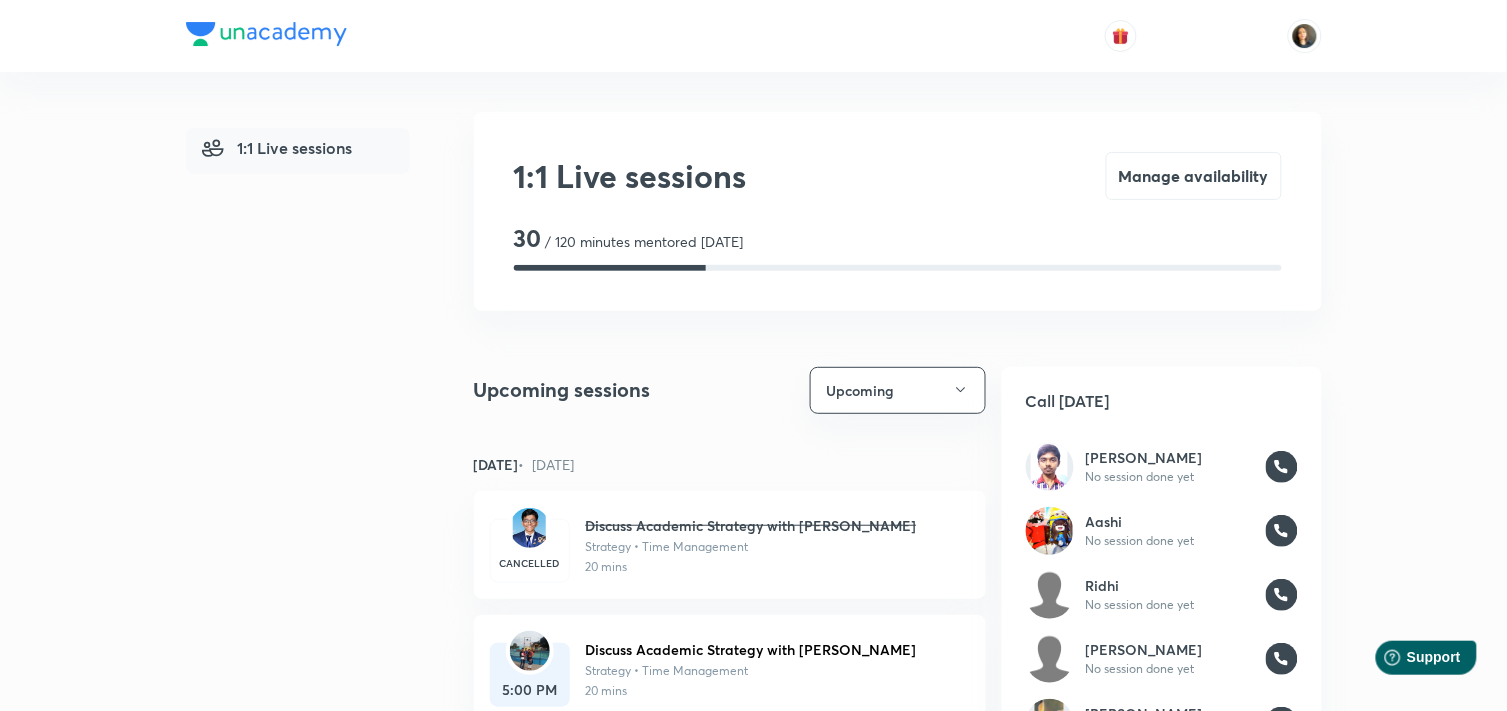 scroll, scrollTop: 622, scrollLeft: 0, axis: vertical 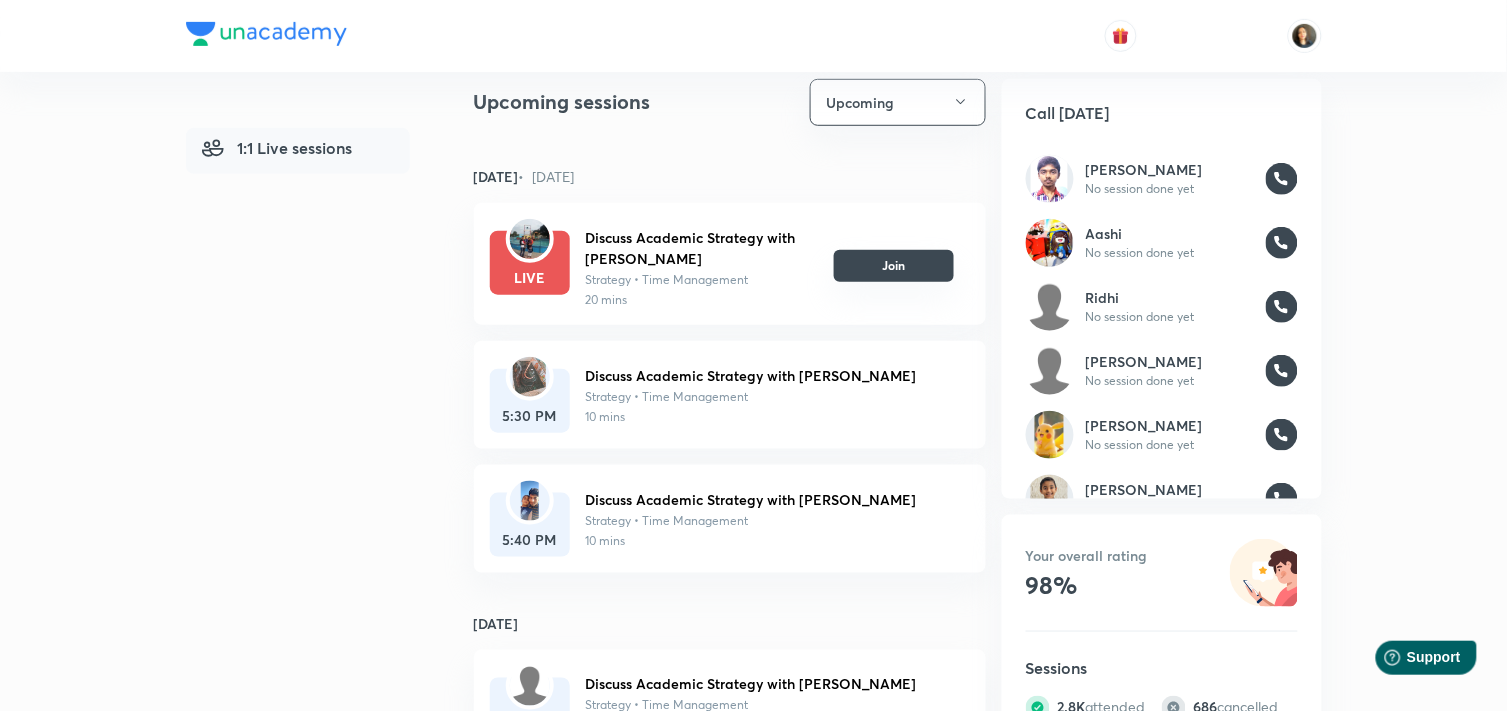 click on "Join" at bounding box center (894, 266) 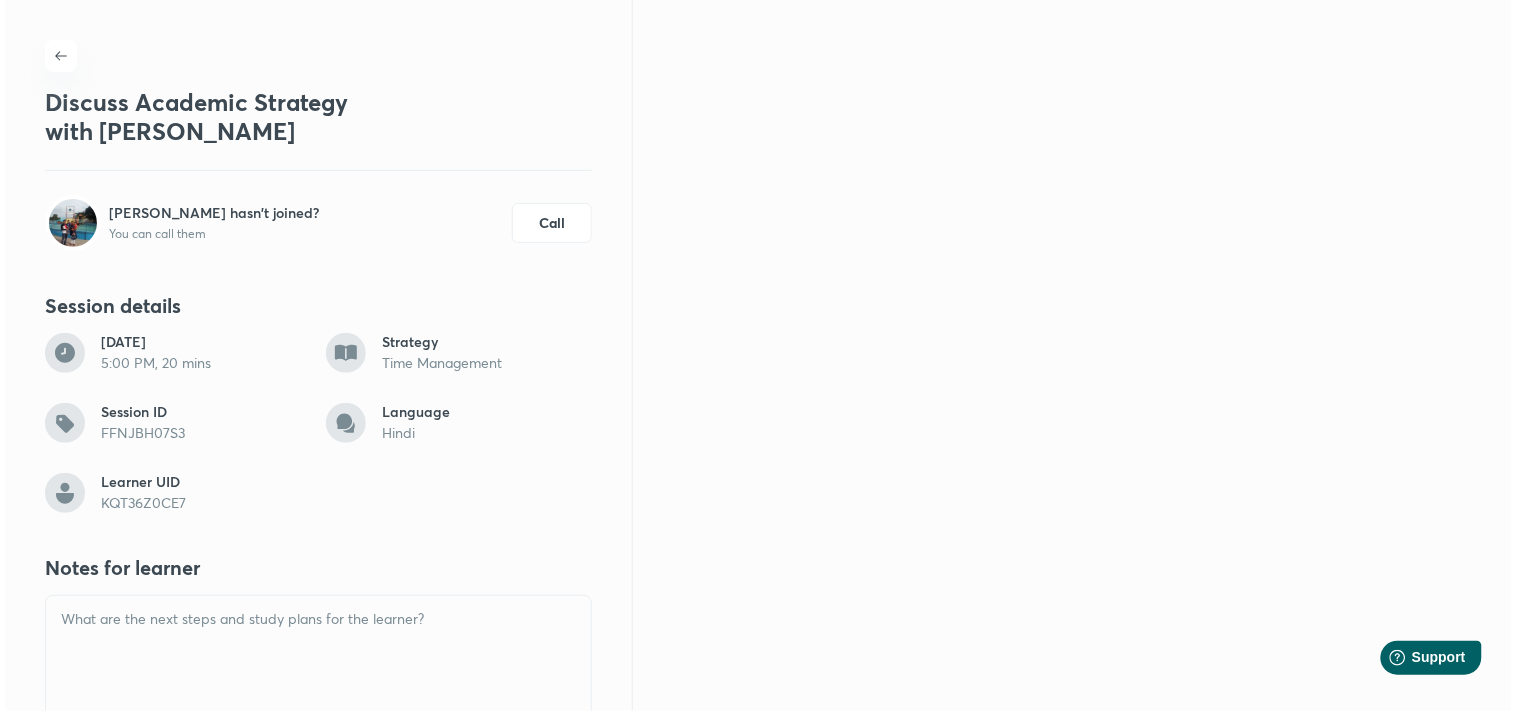 scroll, scrollTop: 0, scrollLeft: 0, axis: both 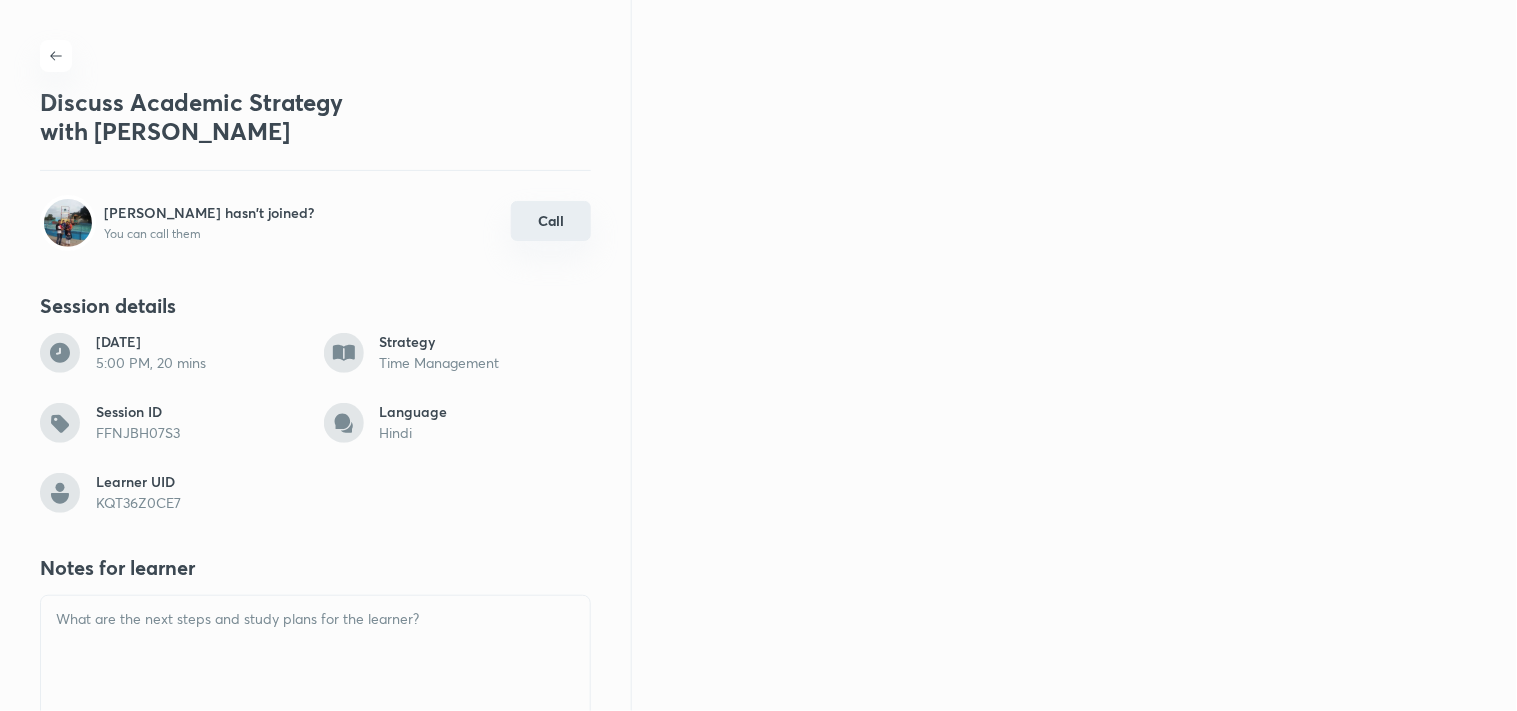 click on "Call" at bounding box center [551, 221] 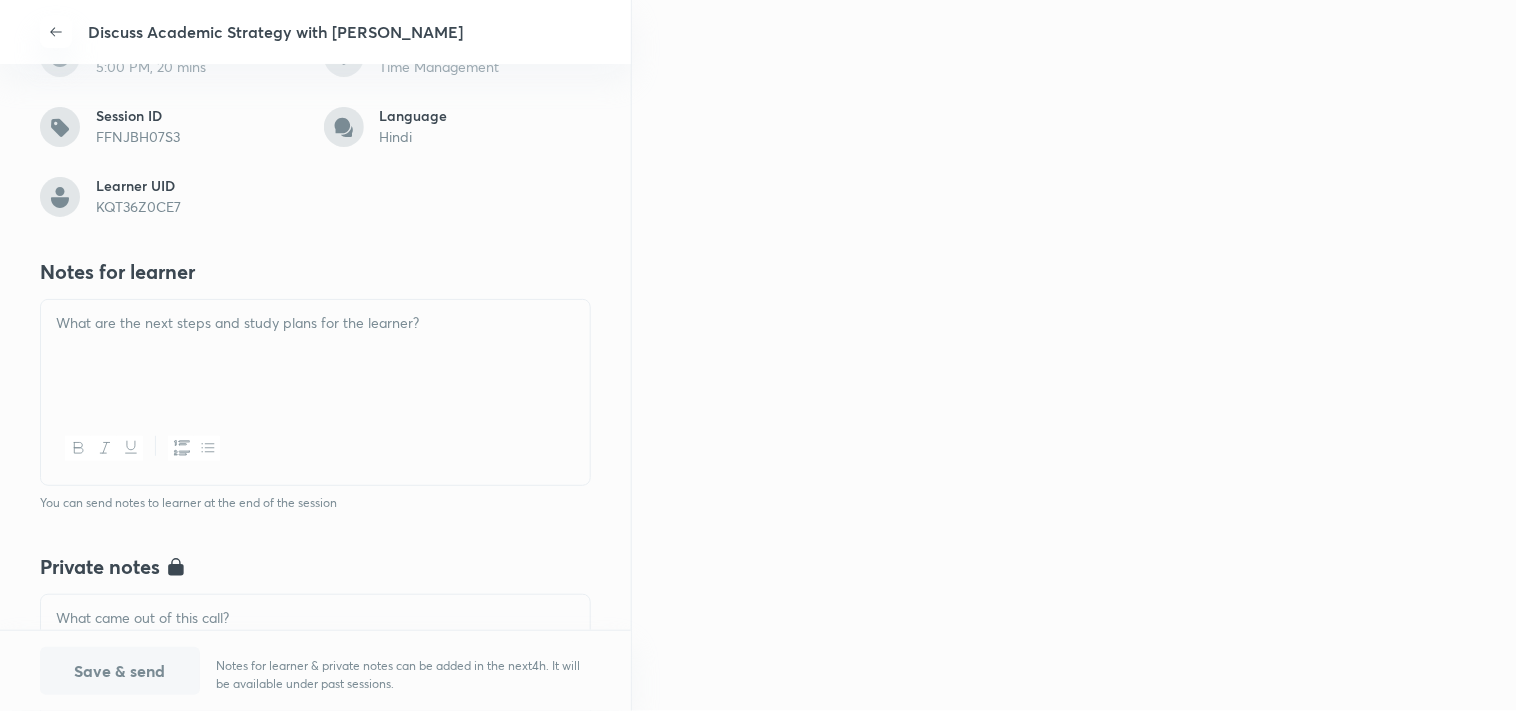 scroll, scrollTop: 333, scrollLeft: 0, axis: vertical 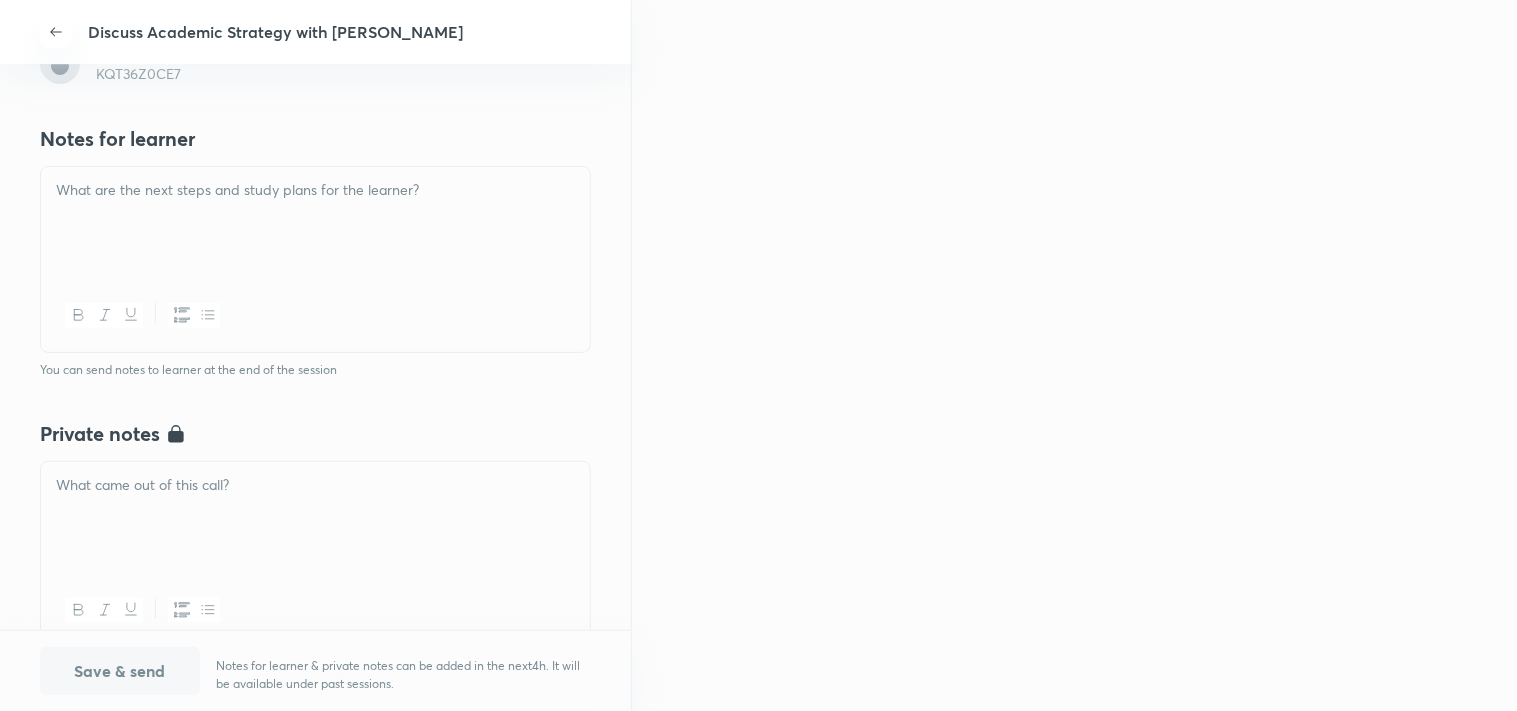 click at bounding box center [315, 223] 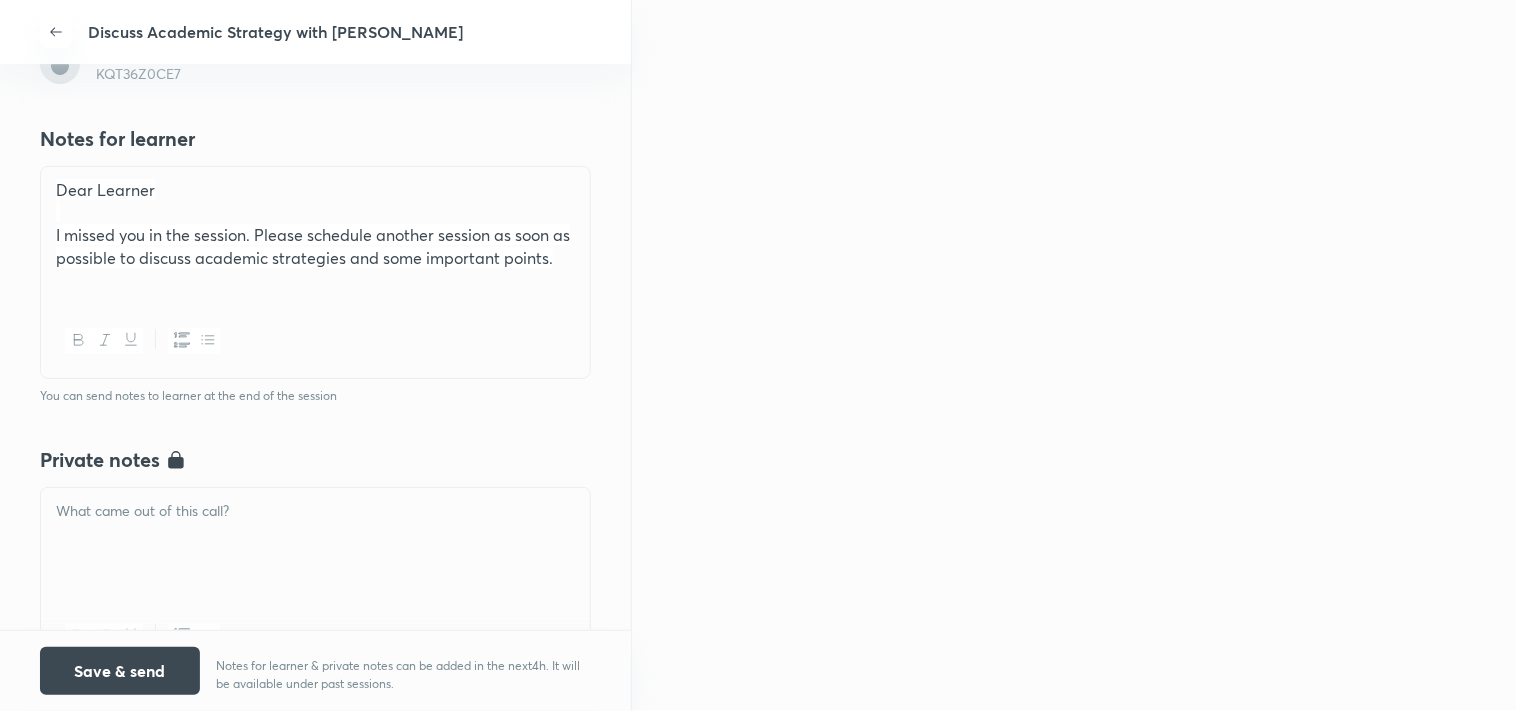 click at bounding box center [315, 511] 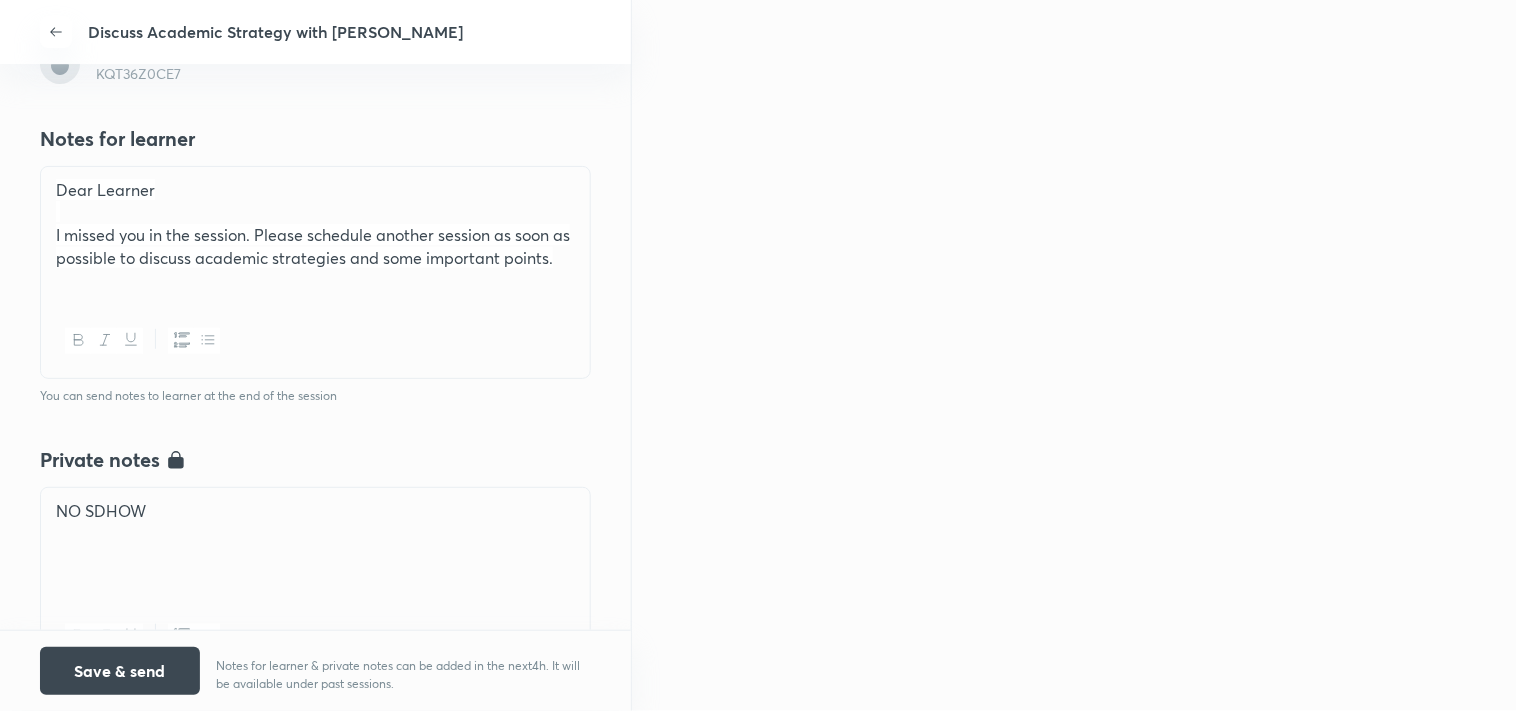 click on "NO SDHOW" at bounding box center (315, 511) 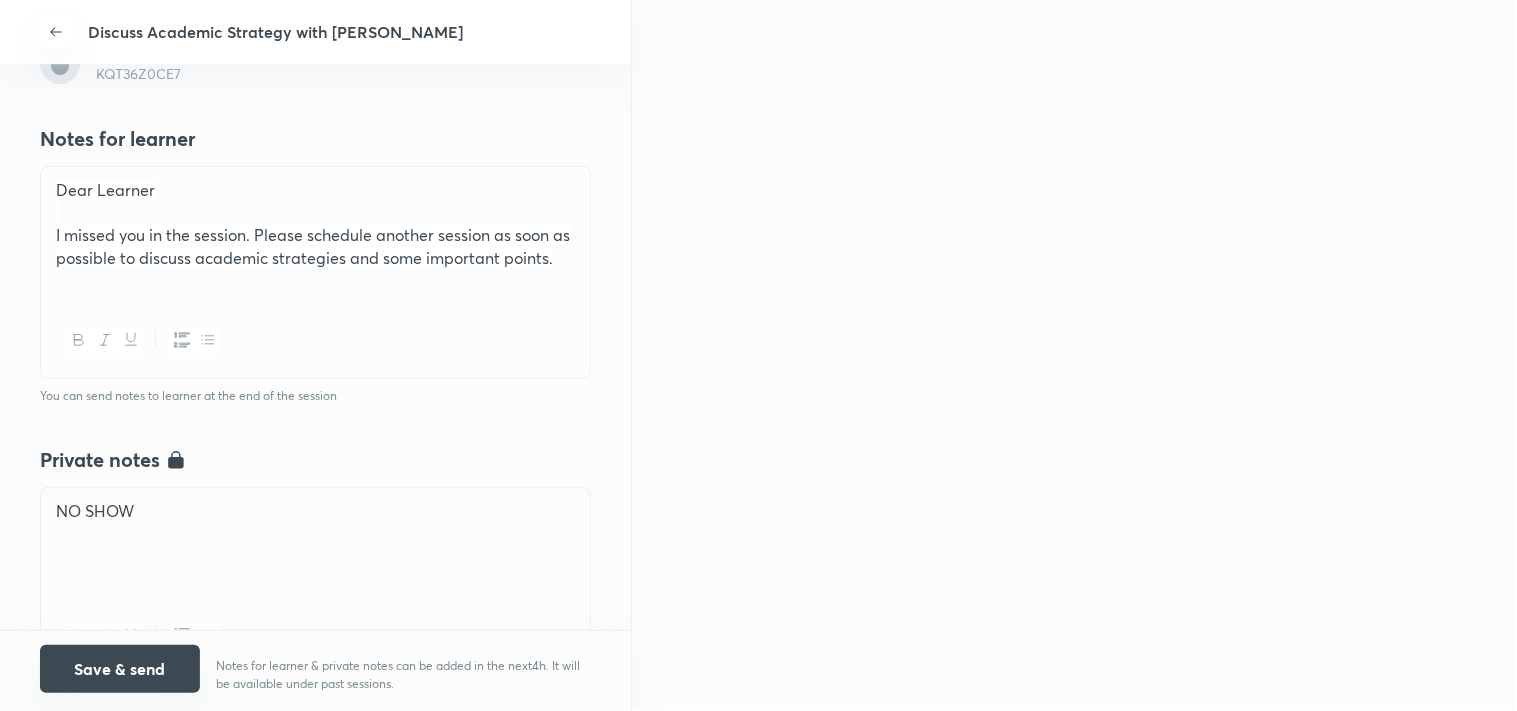 click on "Save & send" at bounding box center (120, 669) 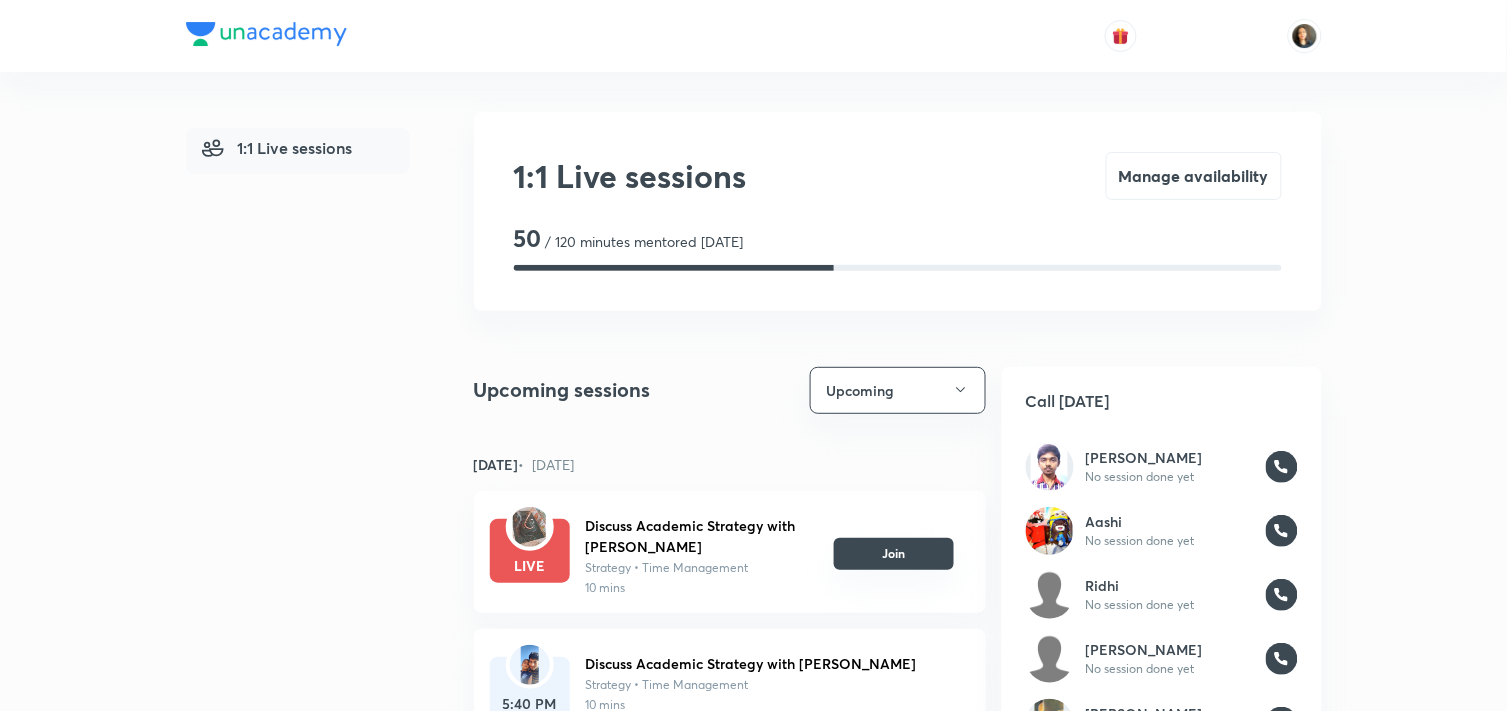 click on "Join" at bounding box center [894, 554] 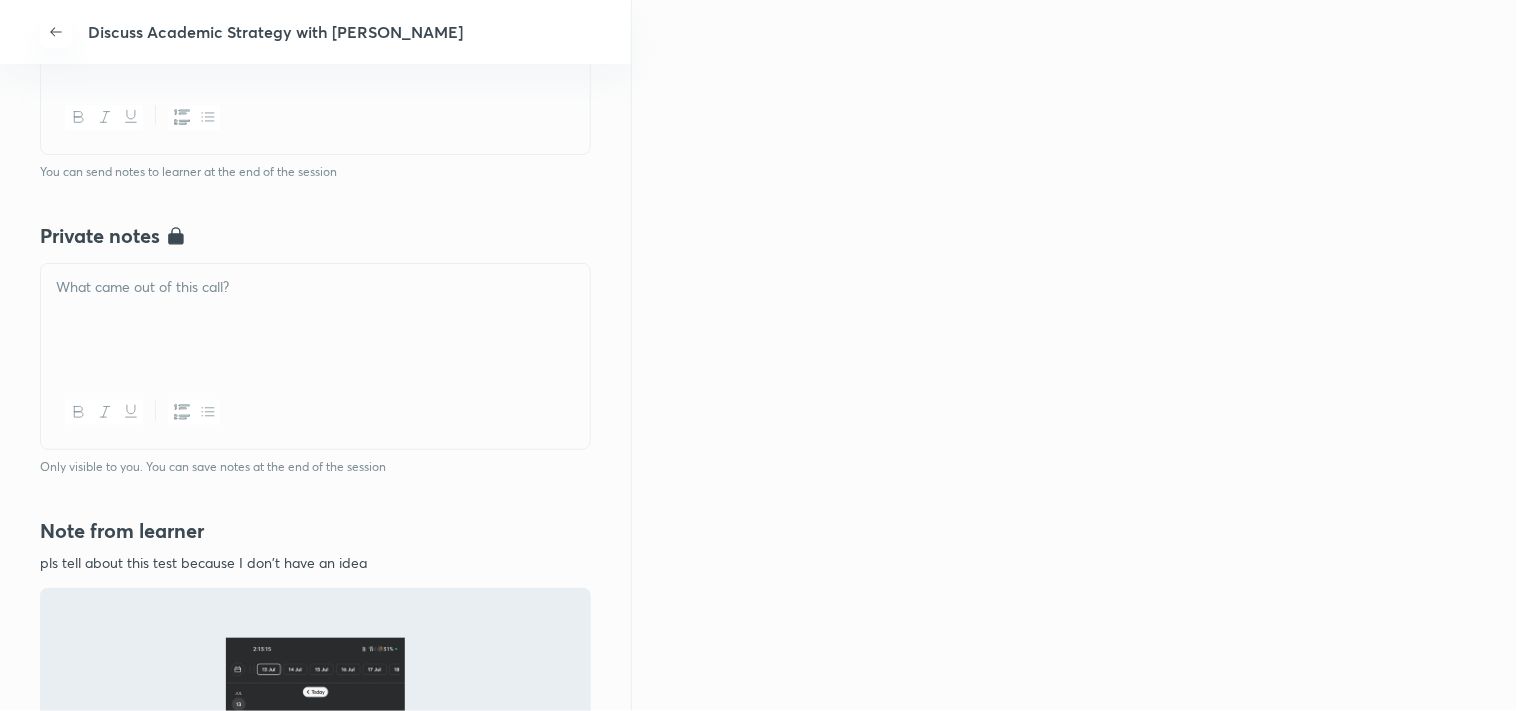 scroll, scrollTop: 1034, scrollLeft: 0, axis: vertical 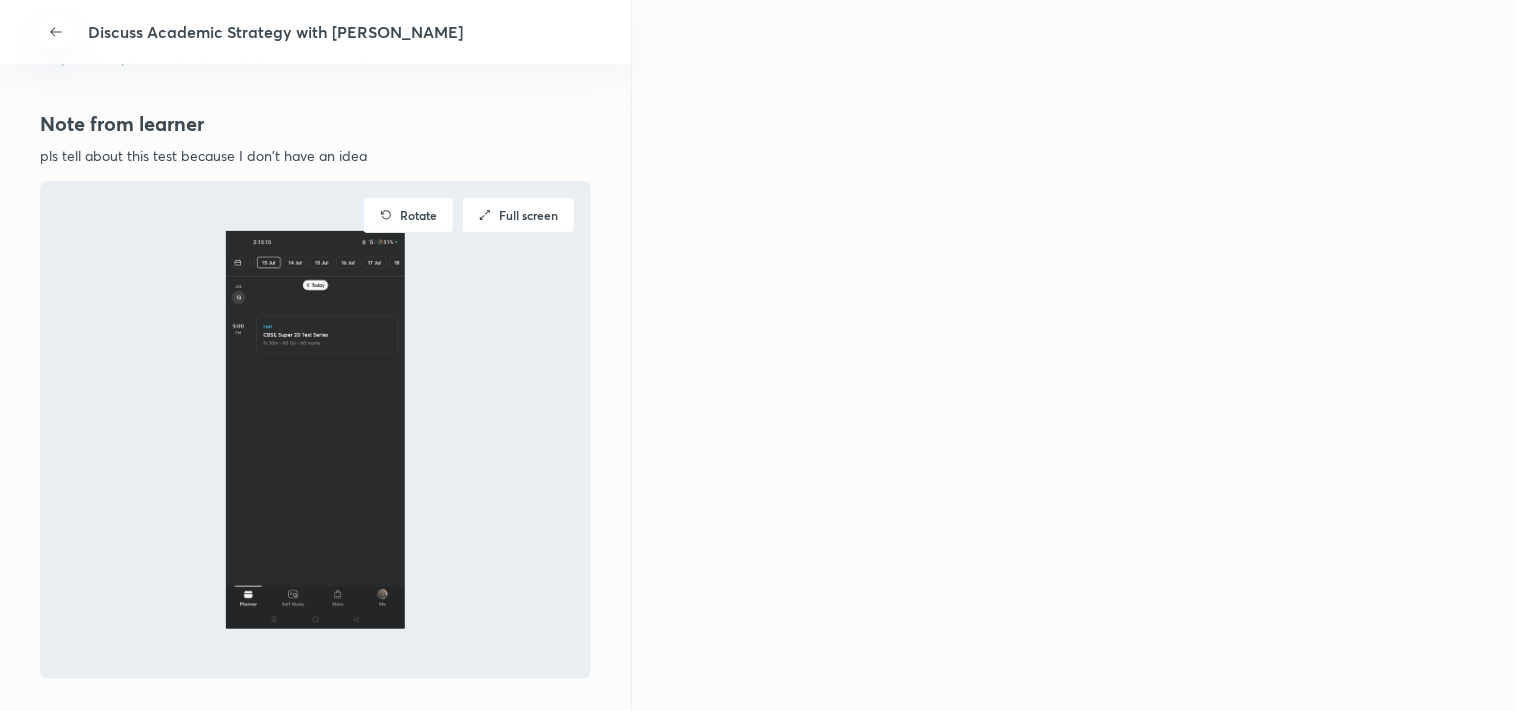 click at bounding box center [315, 430] 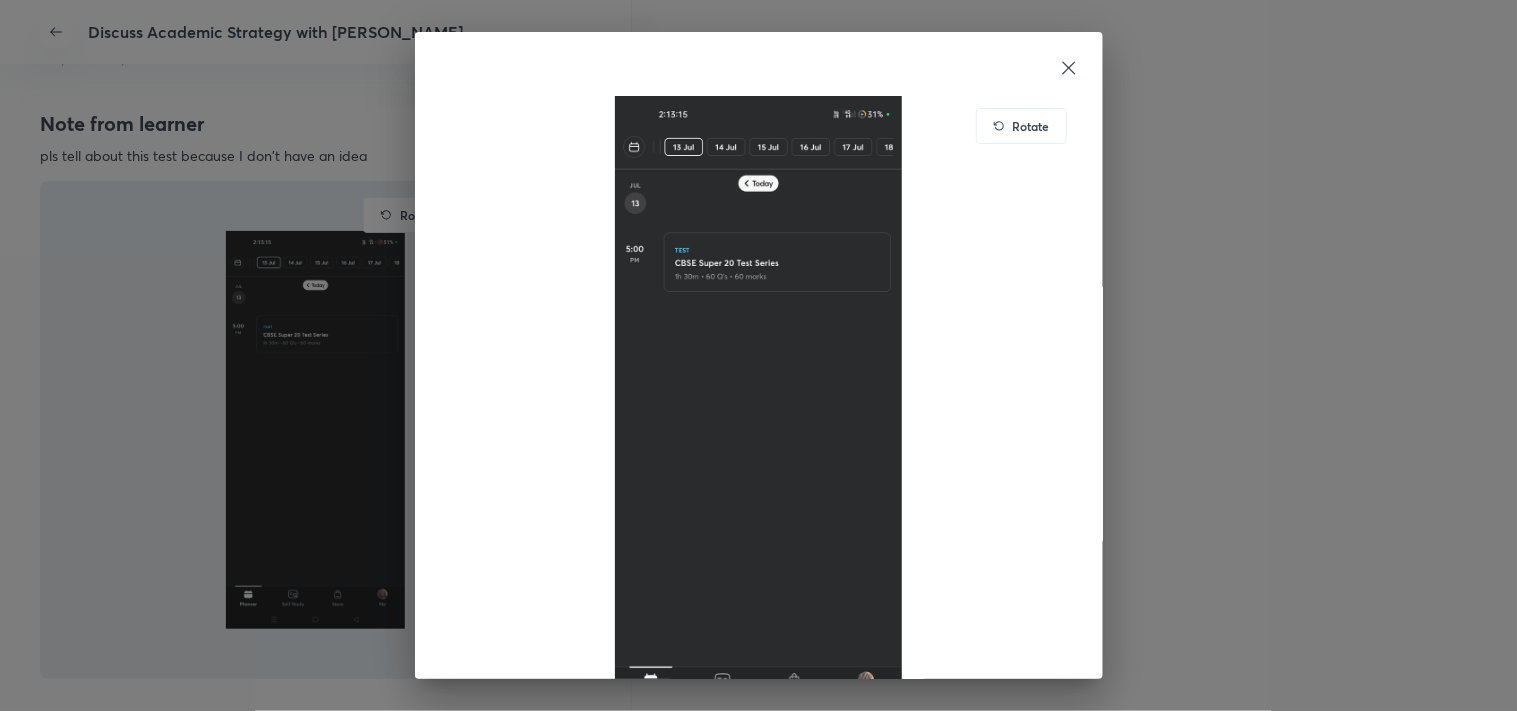 click at bounding box center [759, 416] 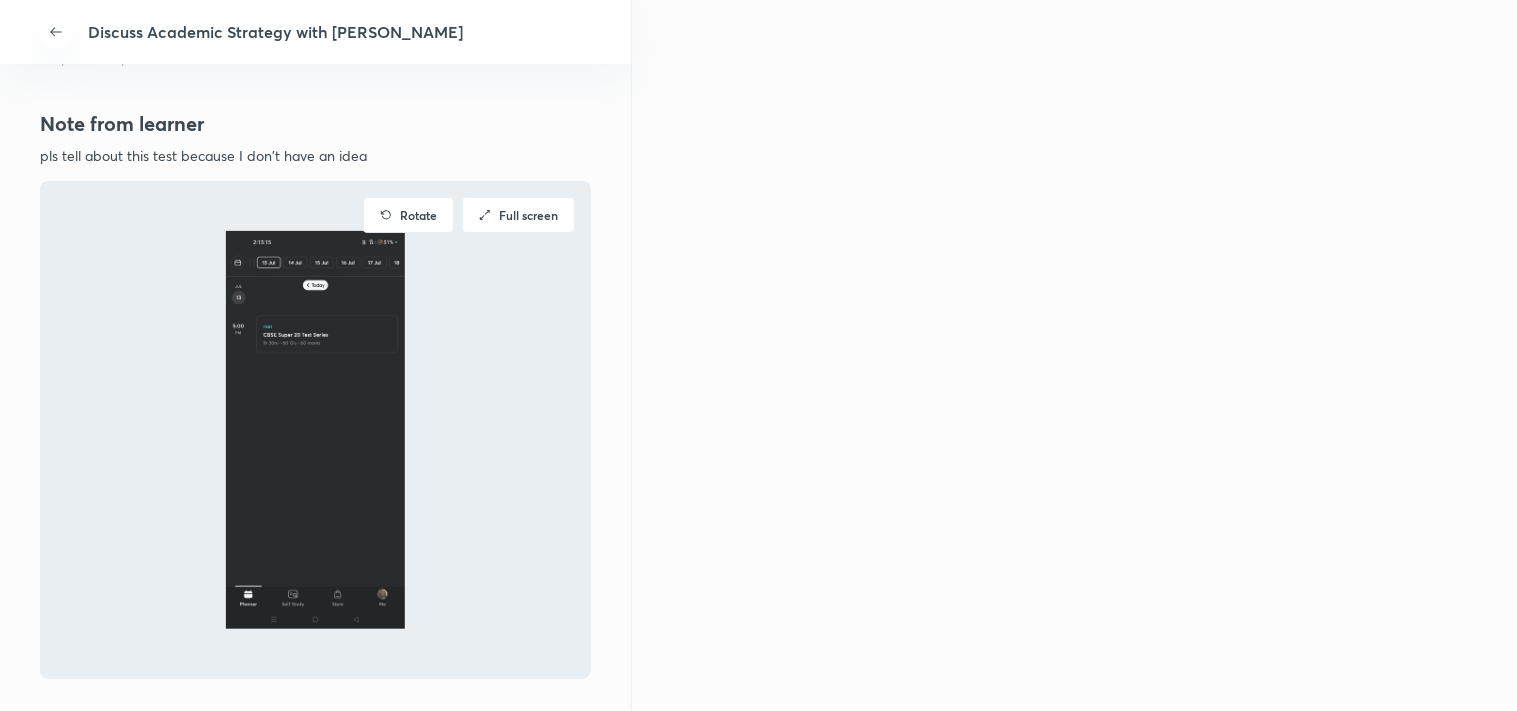 click at bounding box center [315, 430] 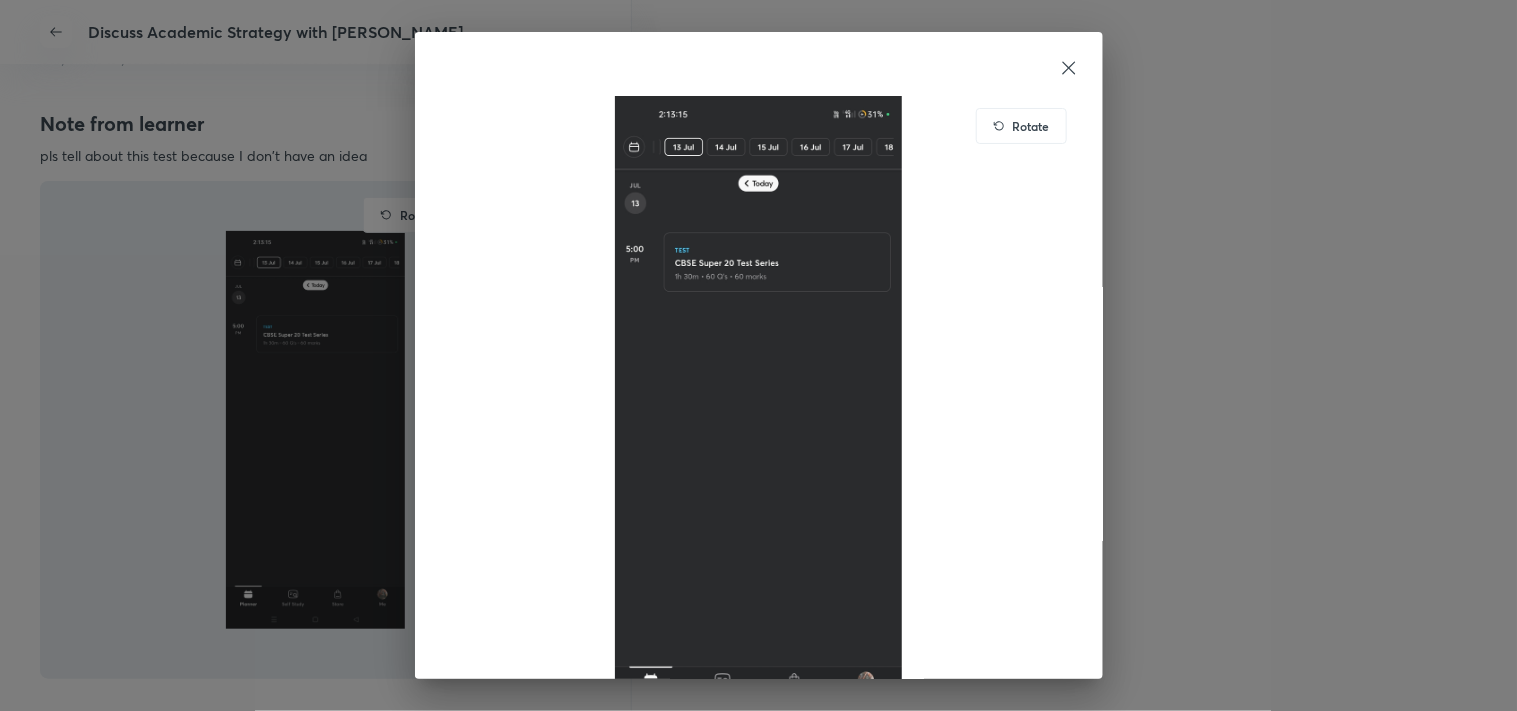 click 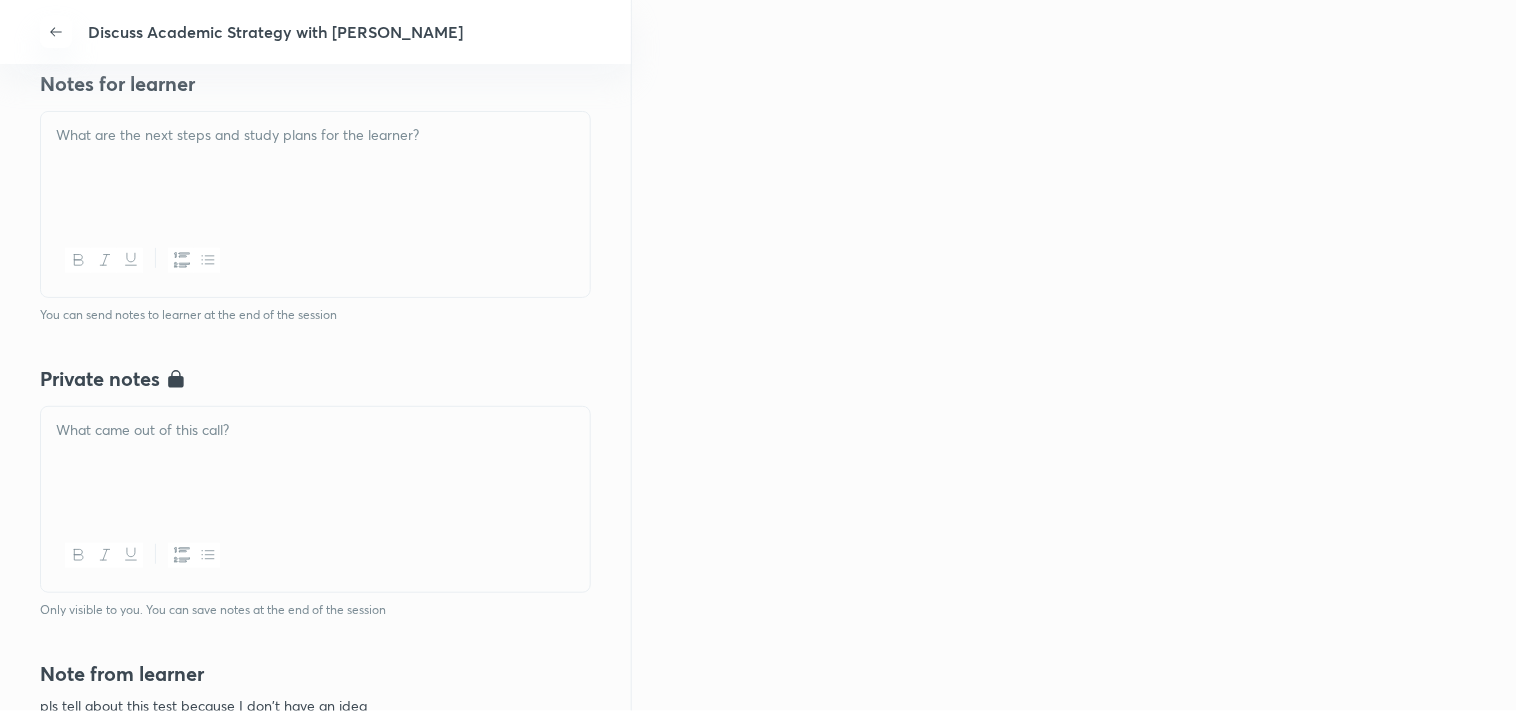 scroll, scrollTop: 478, scrollLeft: 0, axis: vertical 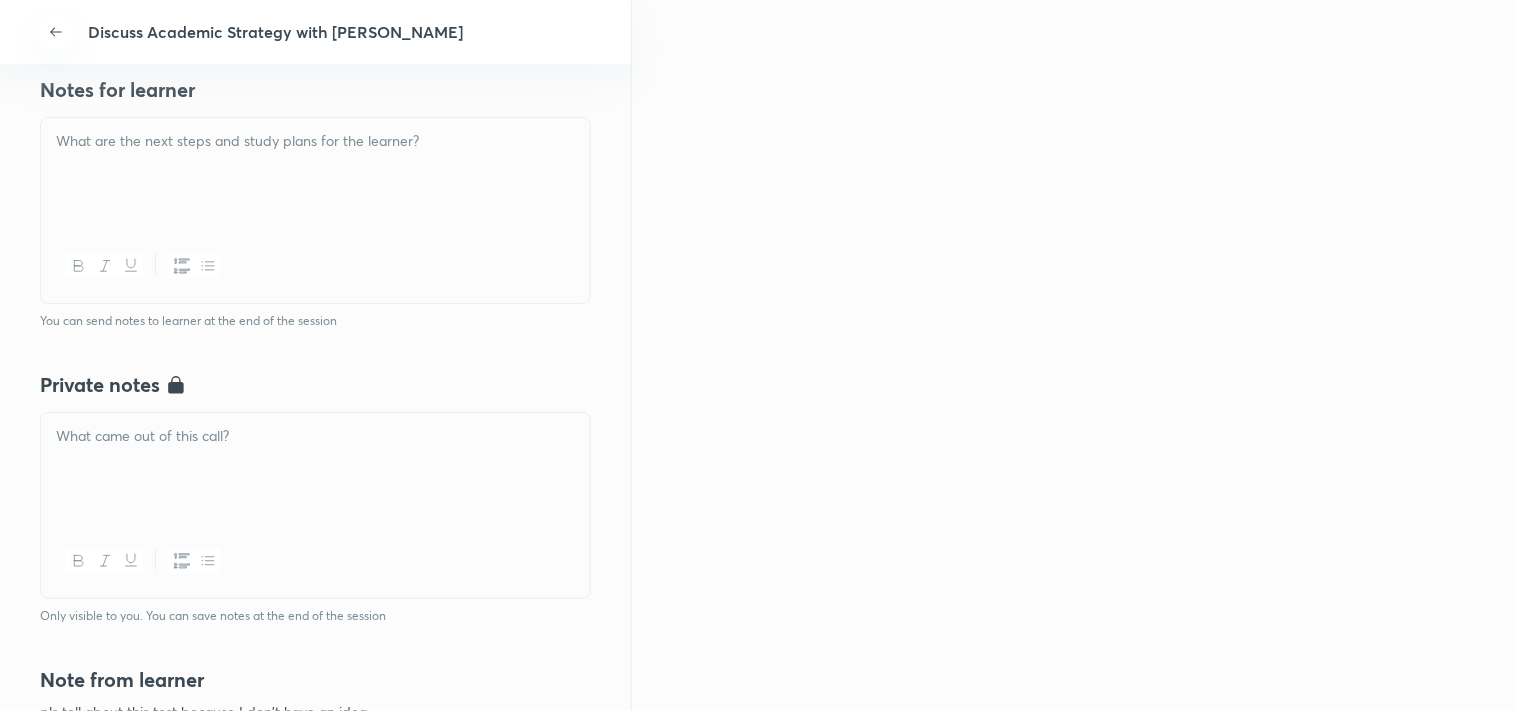 click at bounding box center [315, 174] 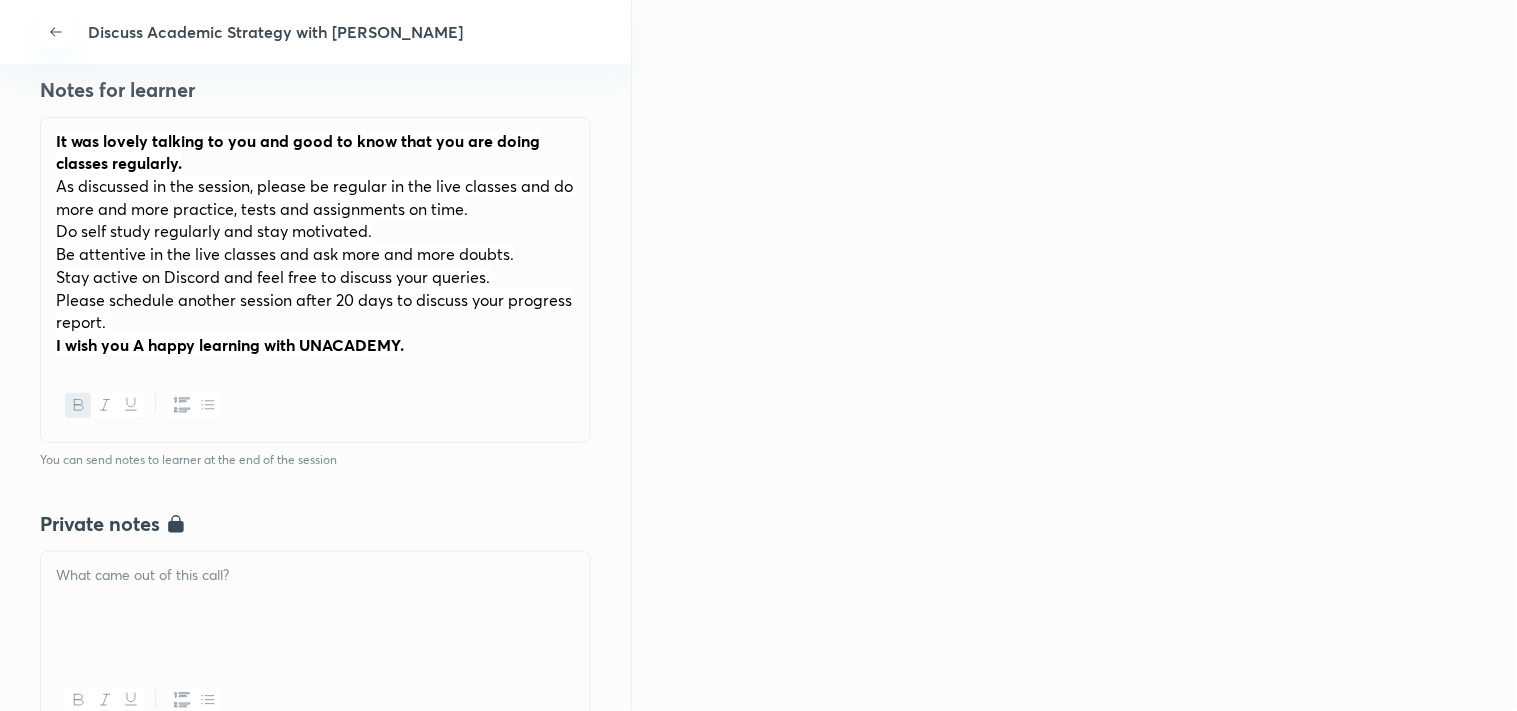 click on "It was lovely talking to you and good to know that you are doing classes regularly." at bounding box center [298, 152] 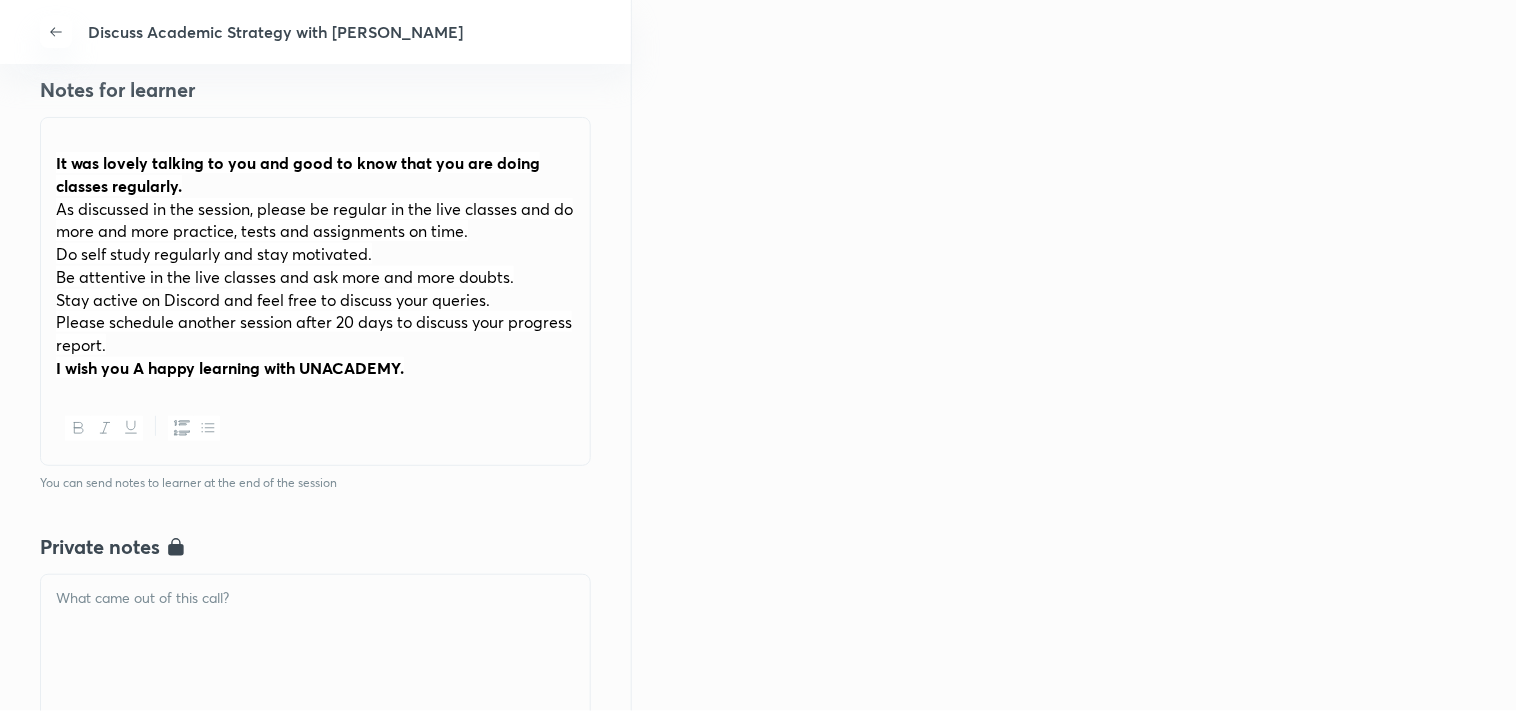 type 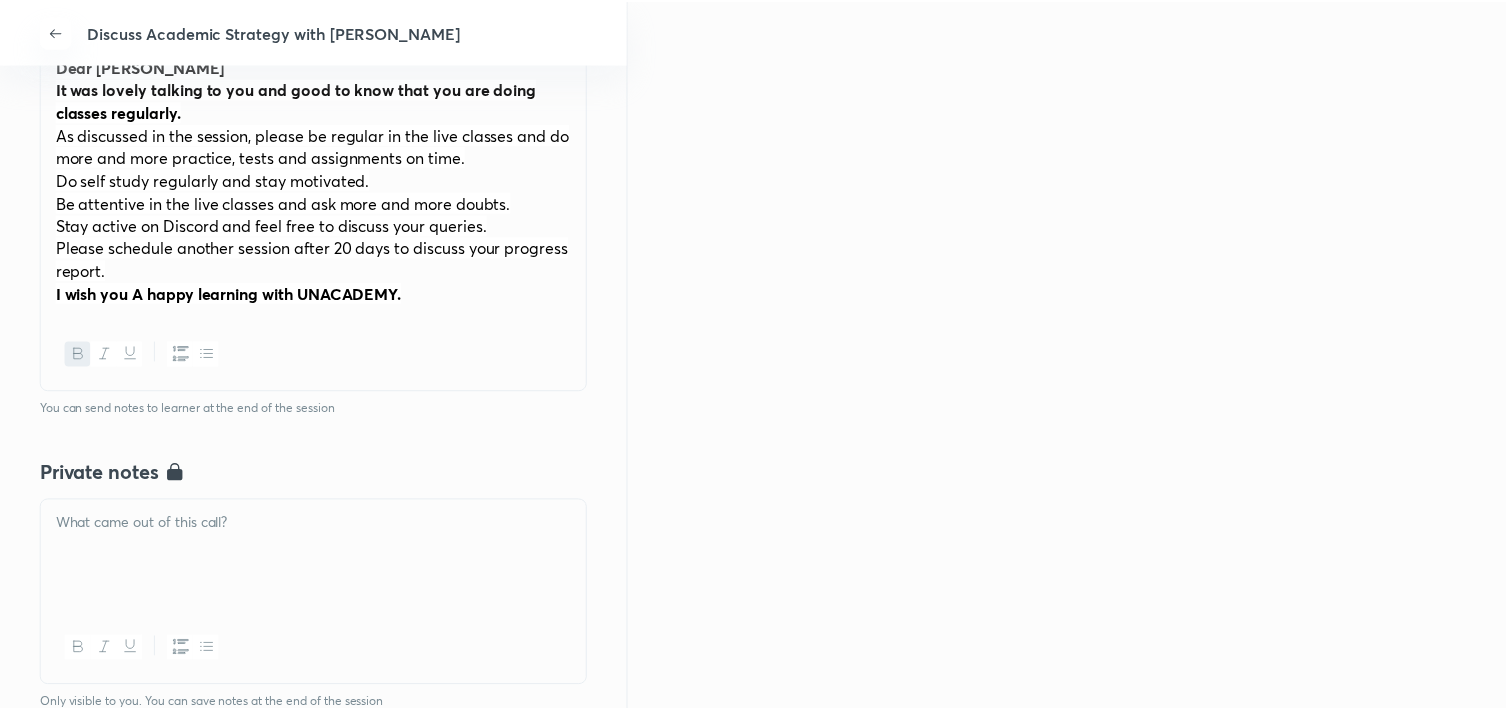 scroll, scrollTop: 590, scrollLeft: 0, axis: vertical 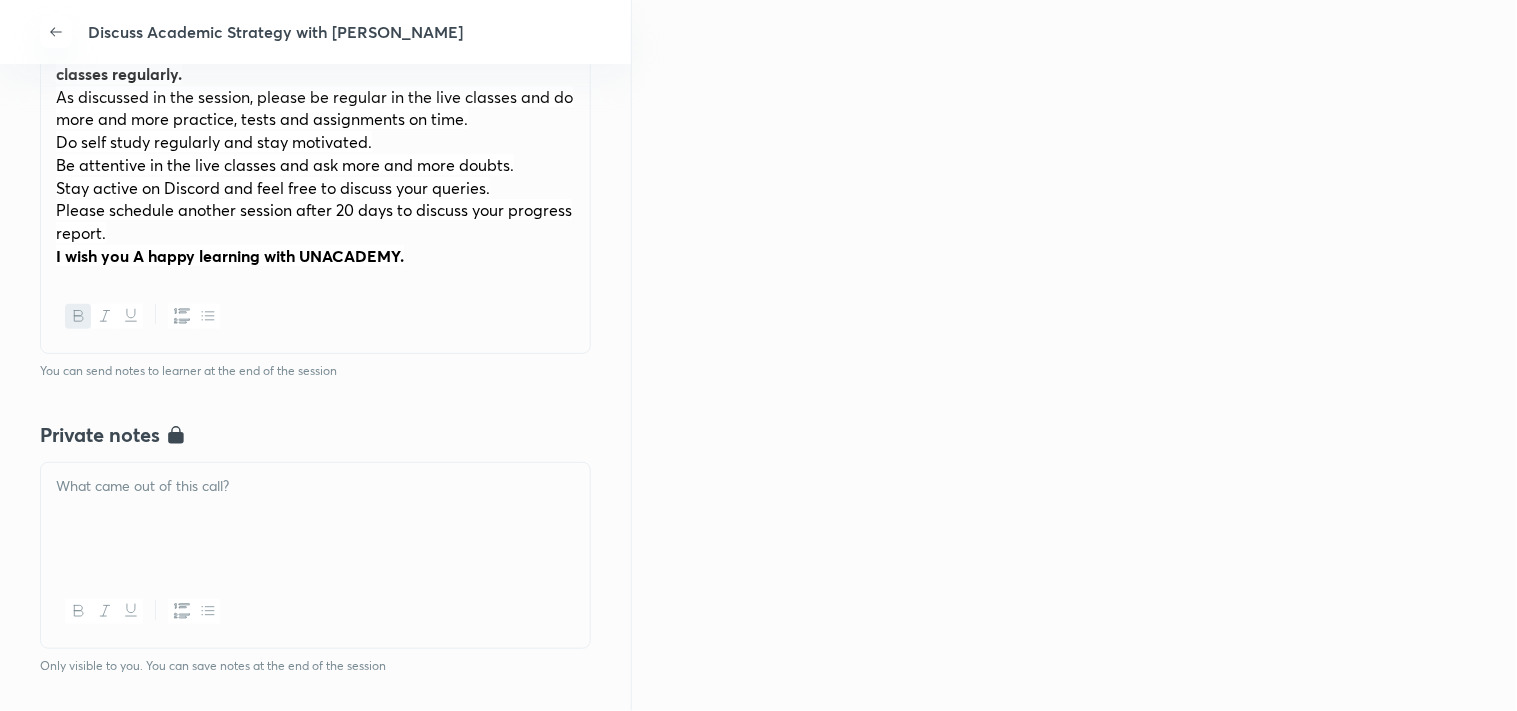 click at bounding box center (315, 519) 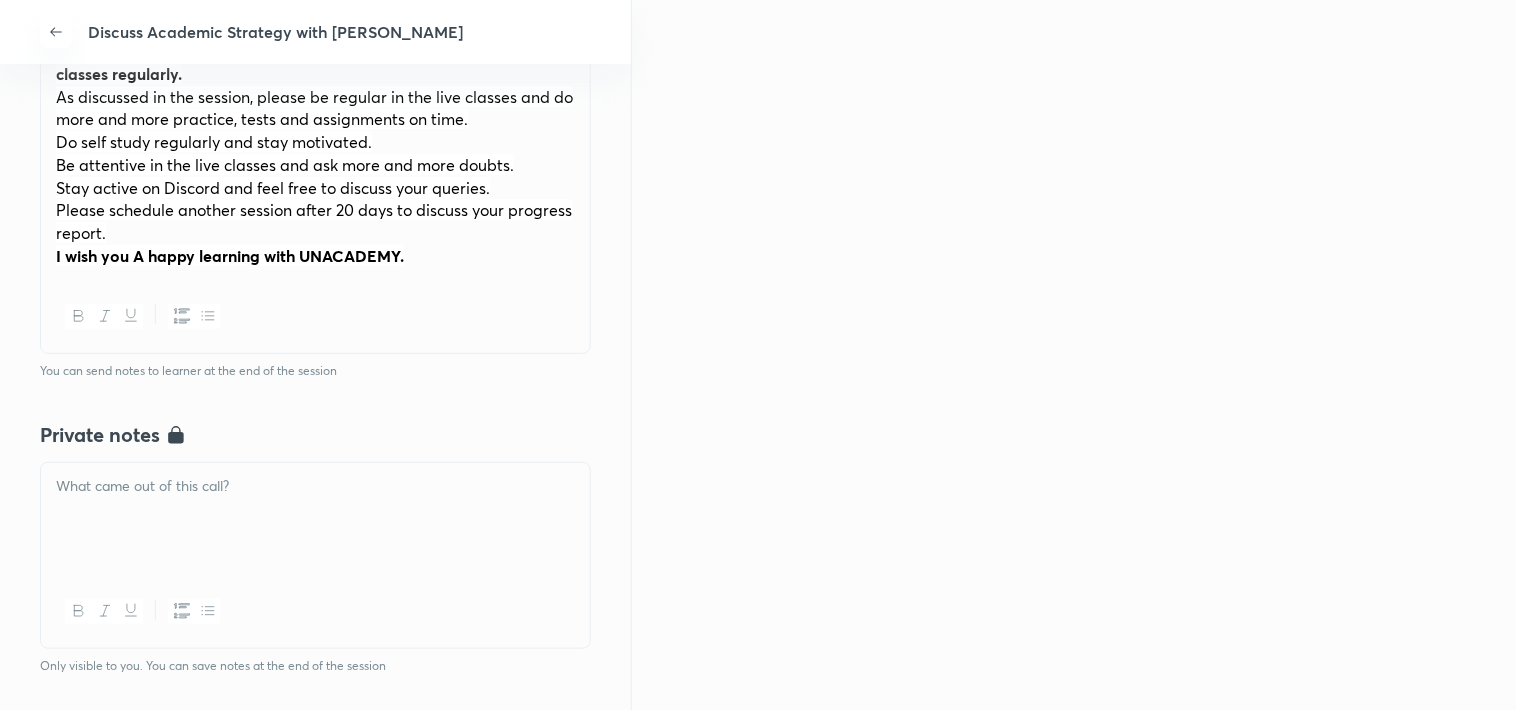 click at bounding box center [315, 519] 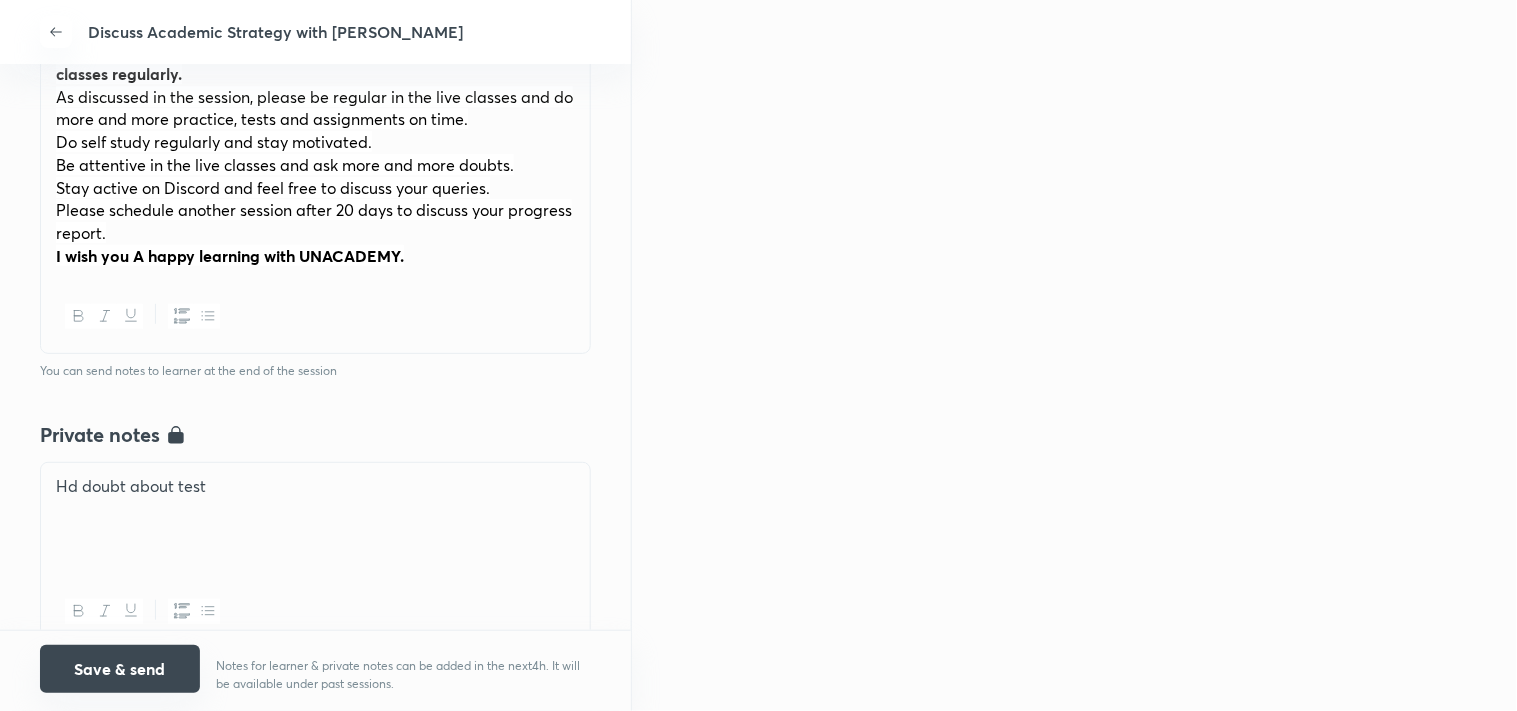 click on "Save & send" at bounding box center [120, 669] 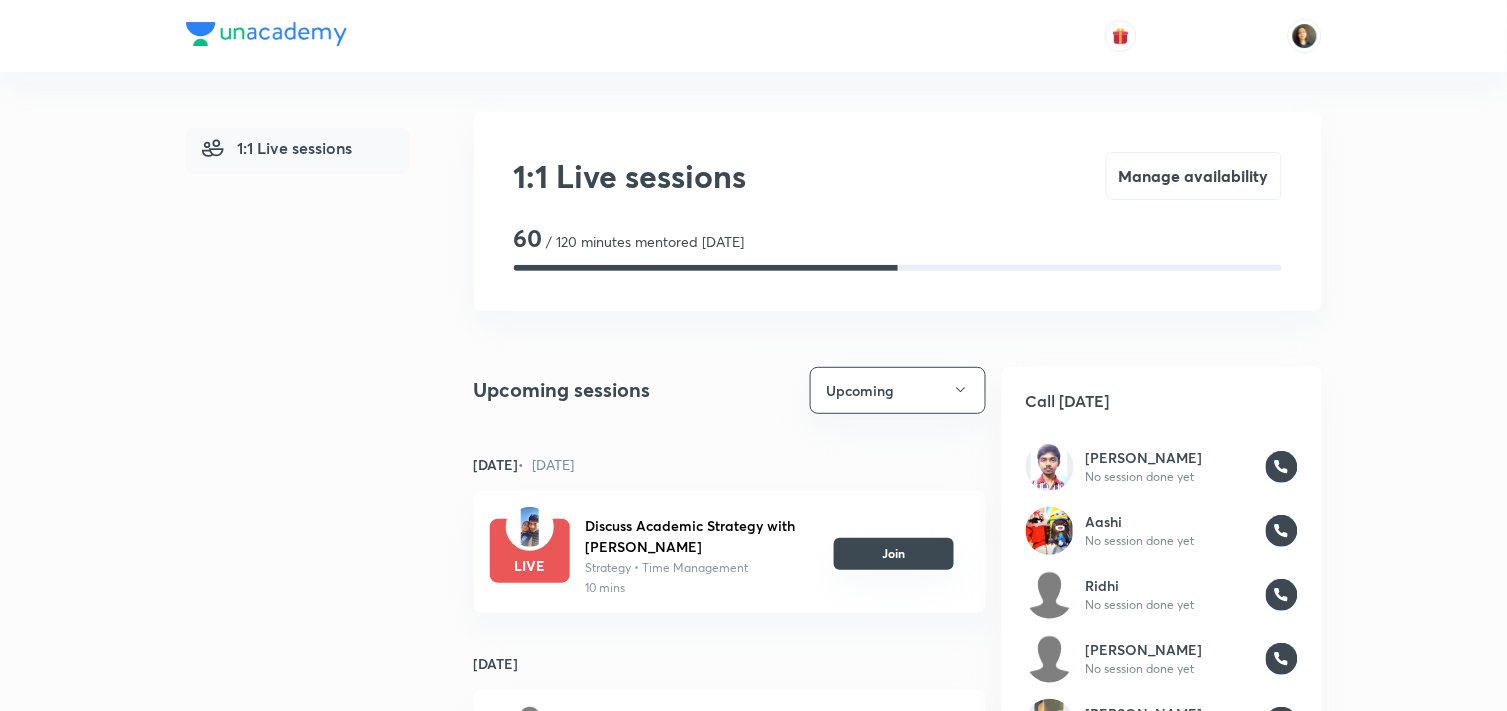 click on "Join" at bounding box center [894, 554] 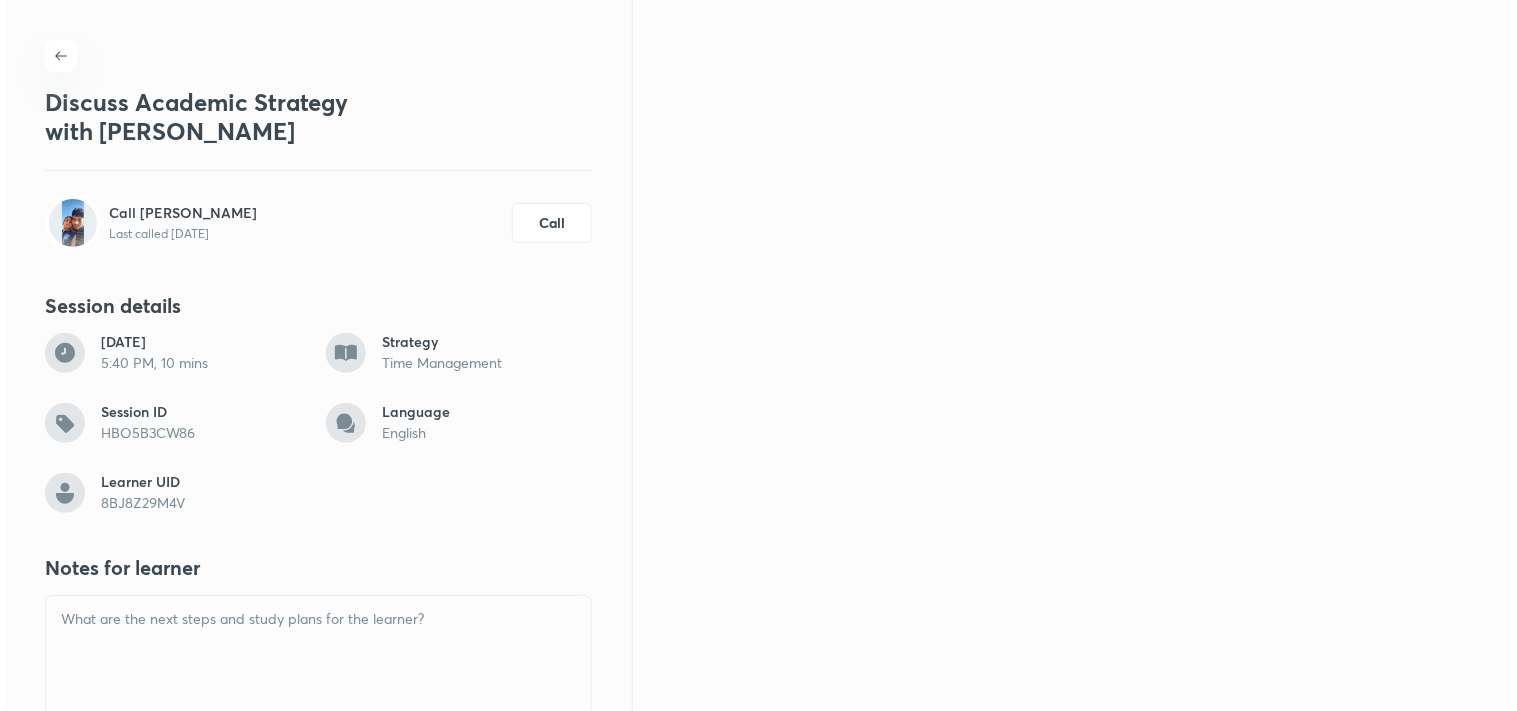 scroll, scrollTop: 0, scrollLeft: 0, axis: both 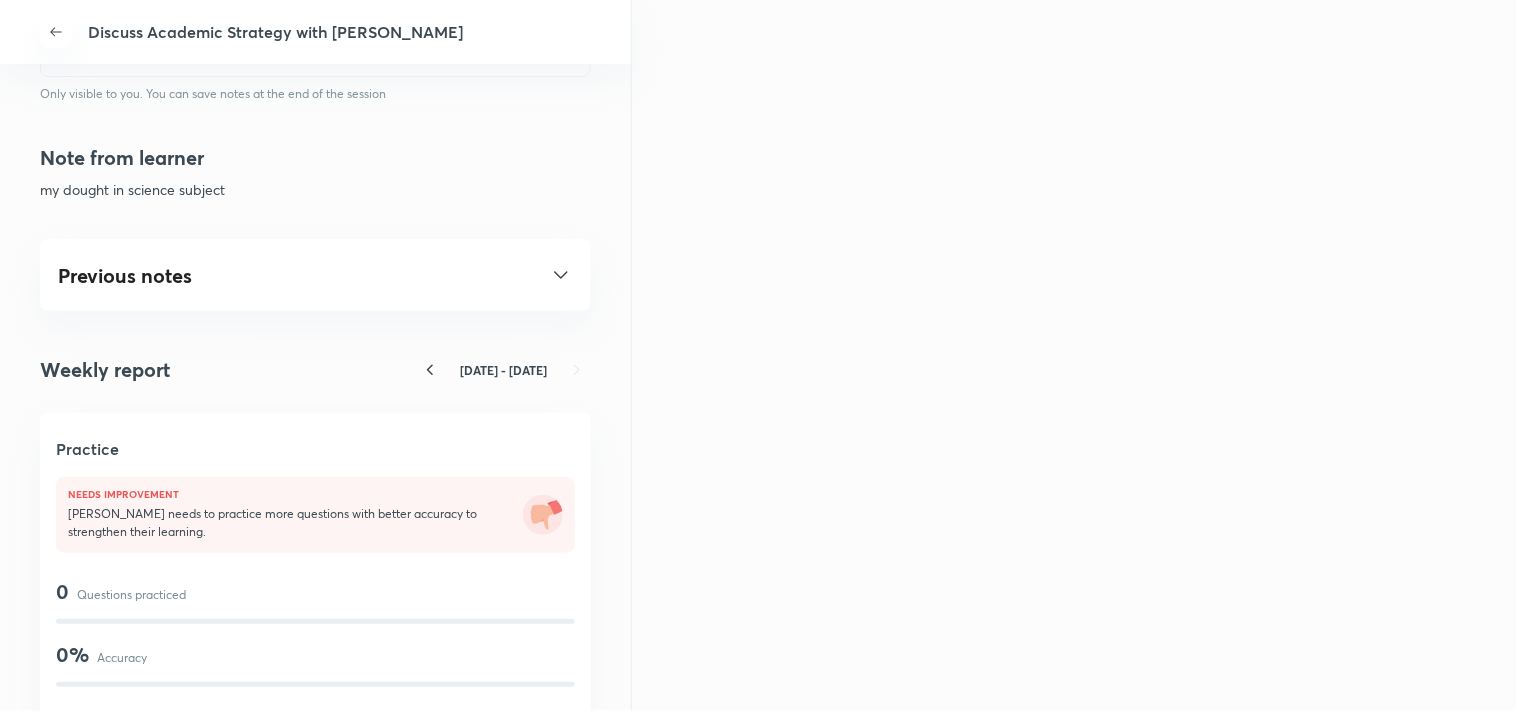 click on "Previous notes" at bounding box center (315, 275) 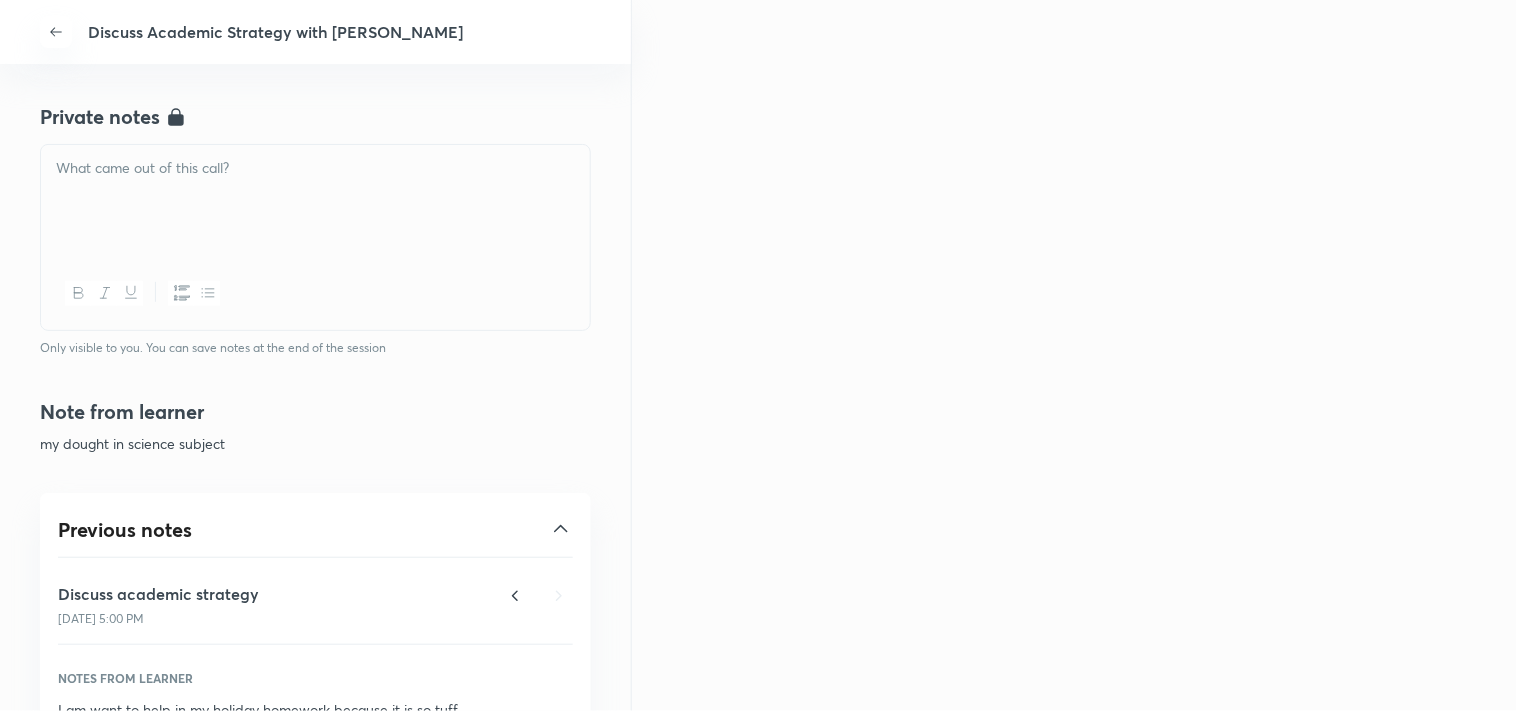 scroll, scrollTop: 888, scrollLeft: 0, axis: vertical 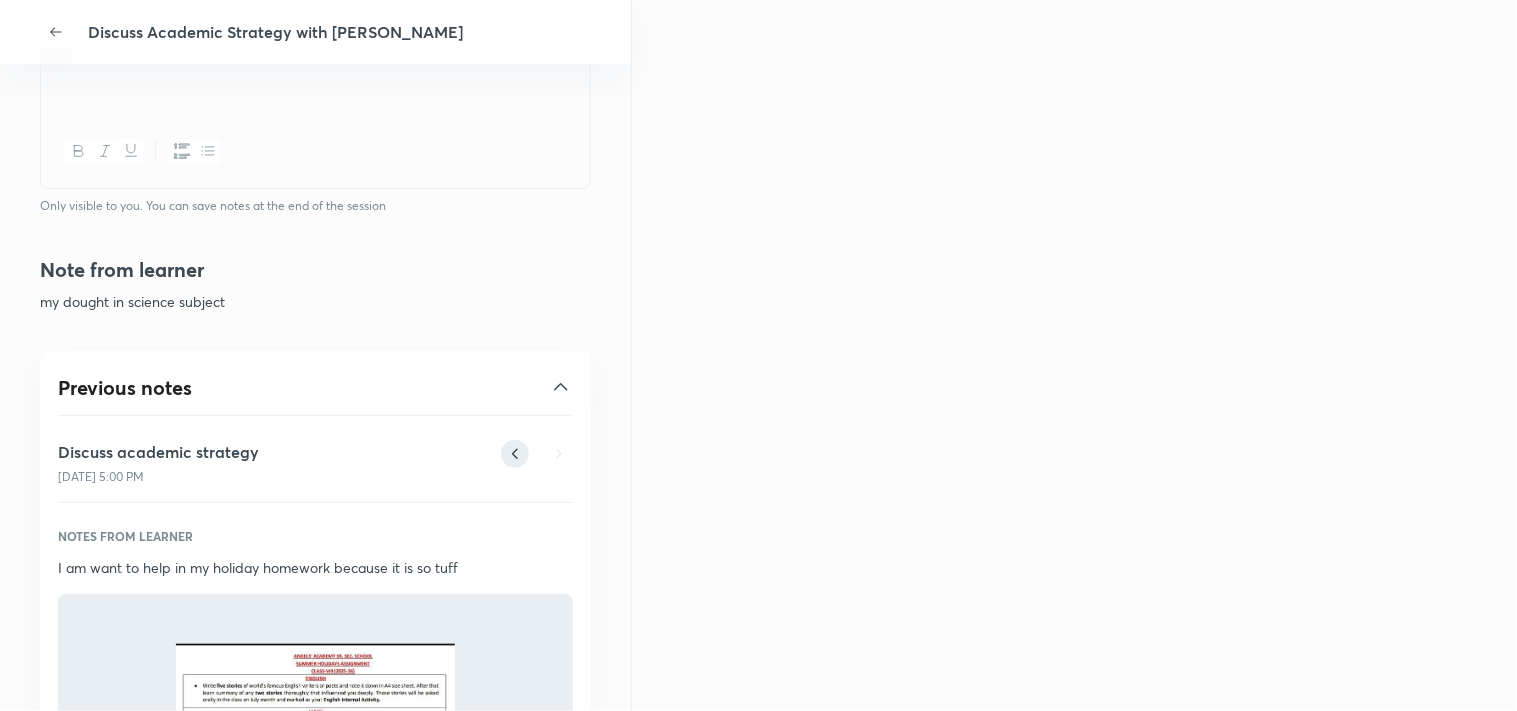 click 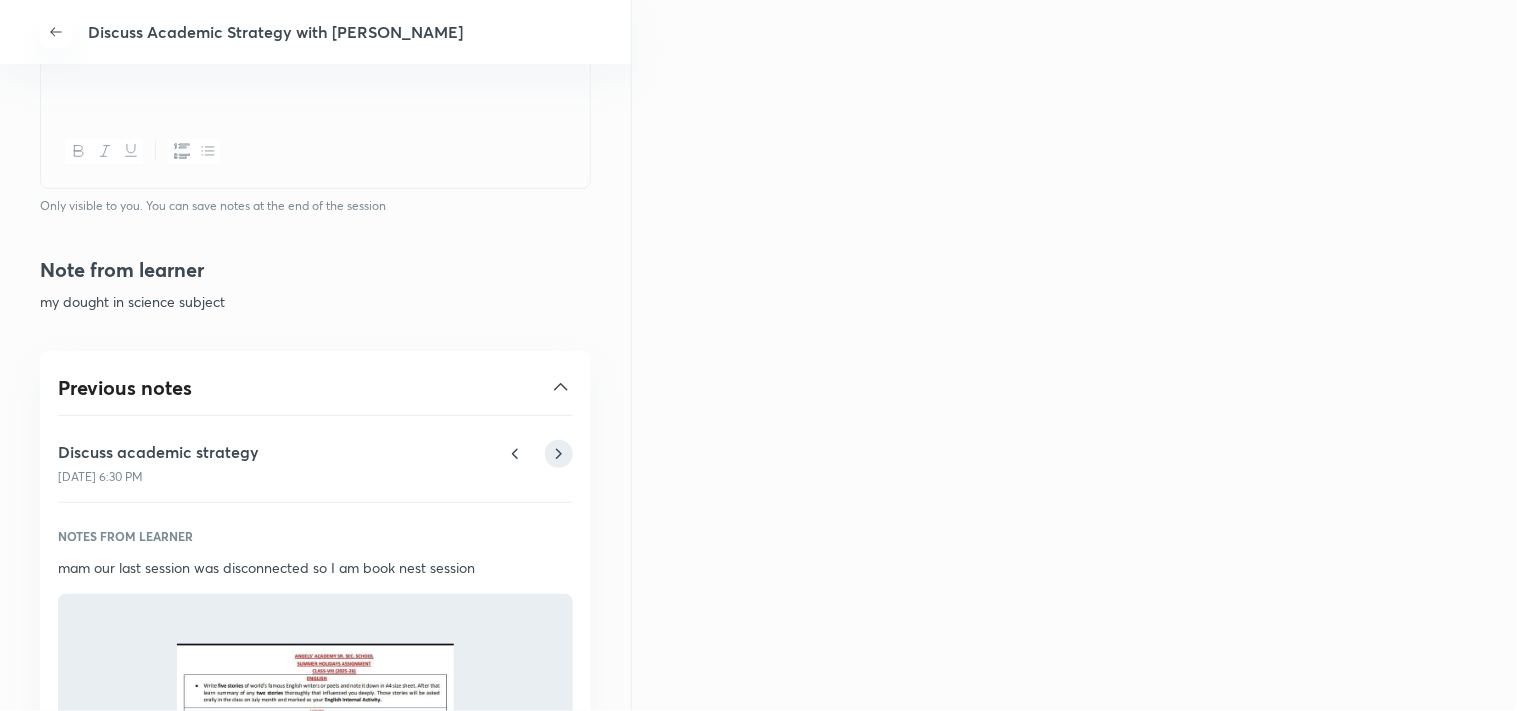 click 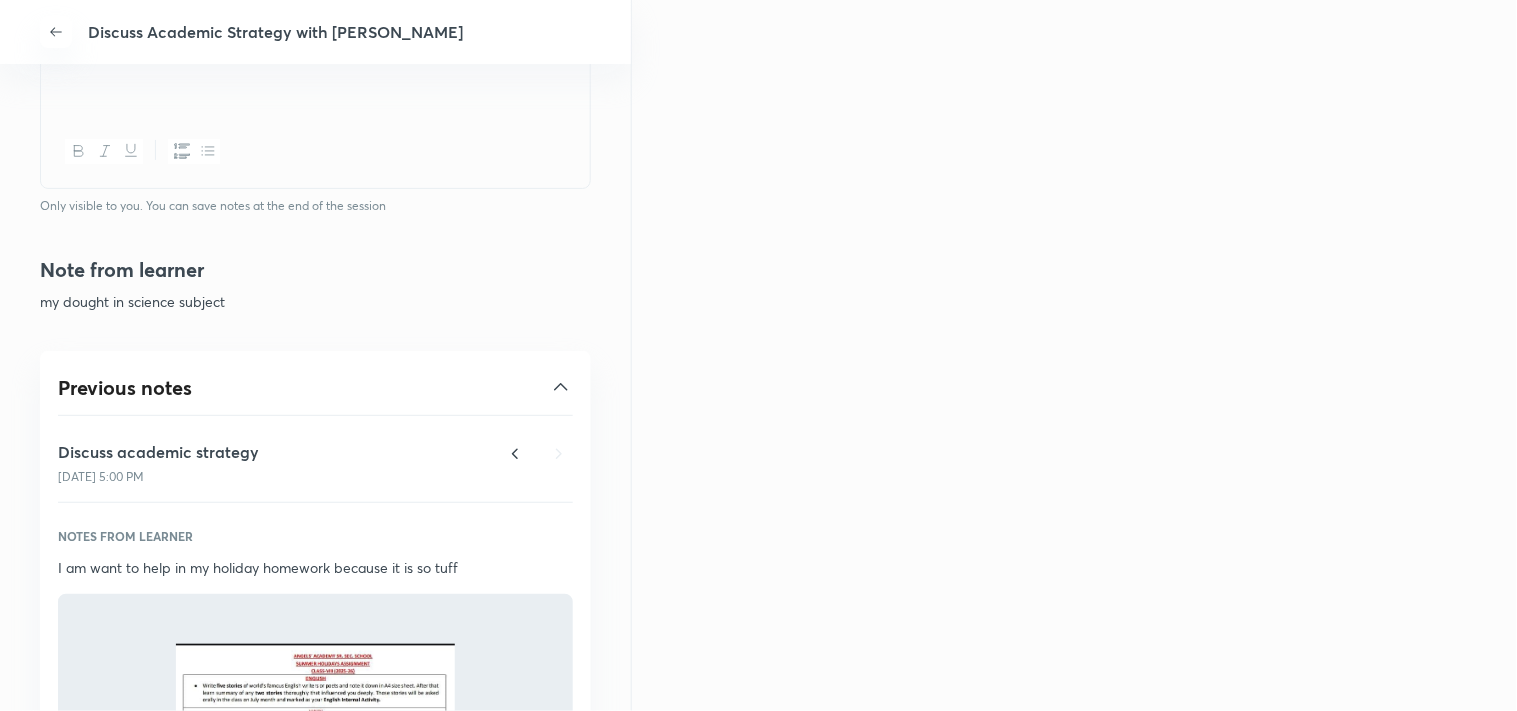 scroll, scrollTop: 1000, scrollLeft: 0, axis: vertical 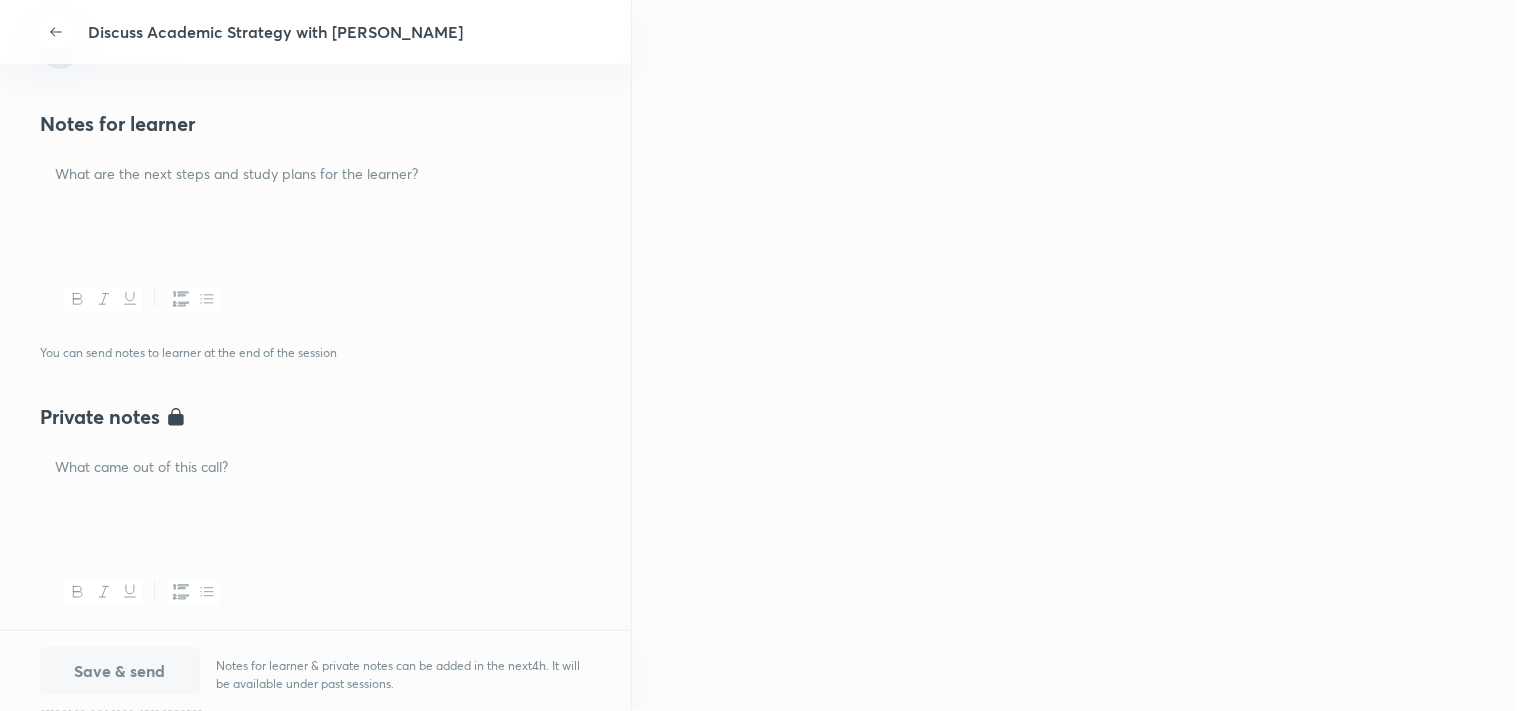 click at bounding box center [315, 174] 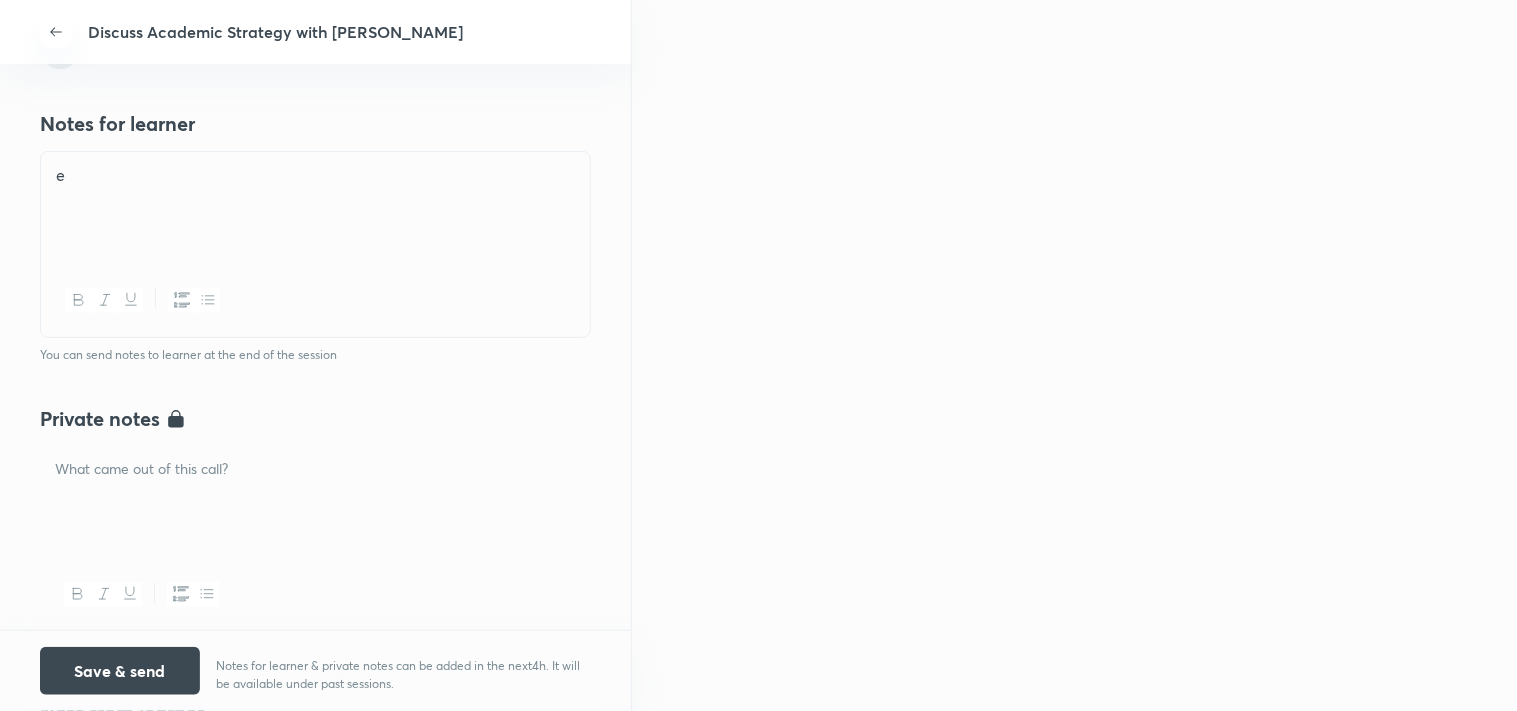 type 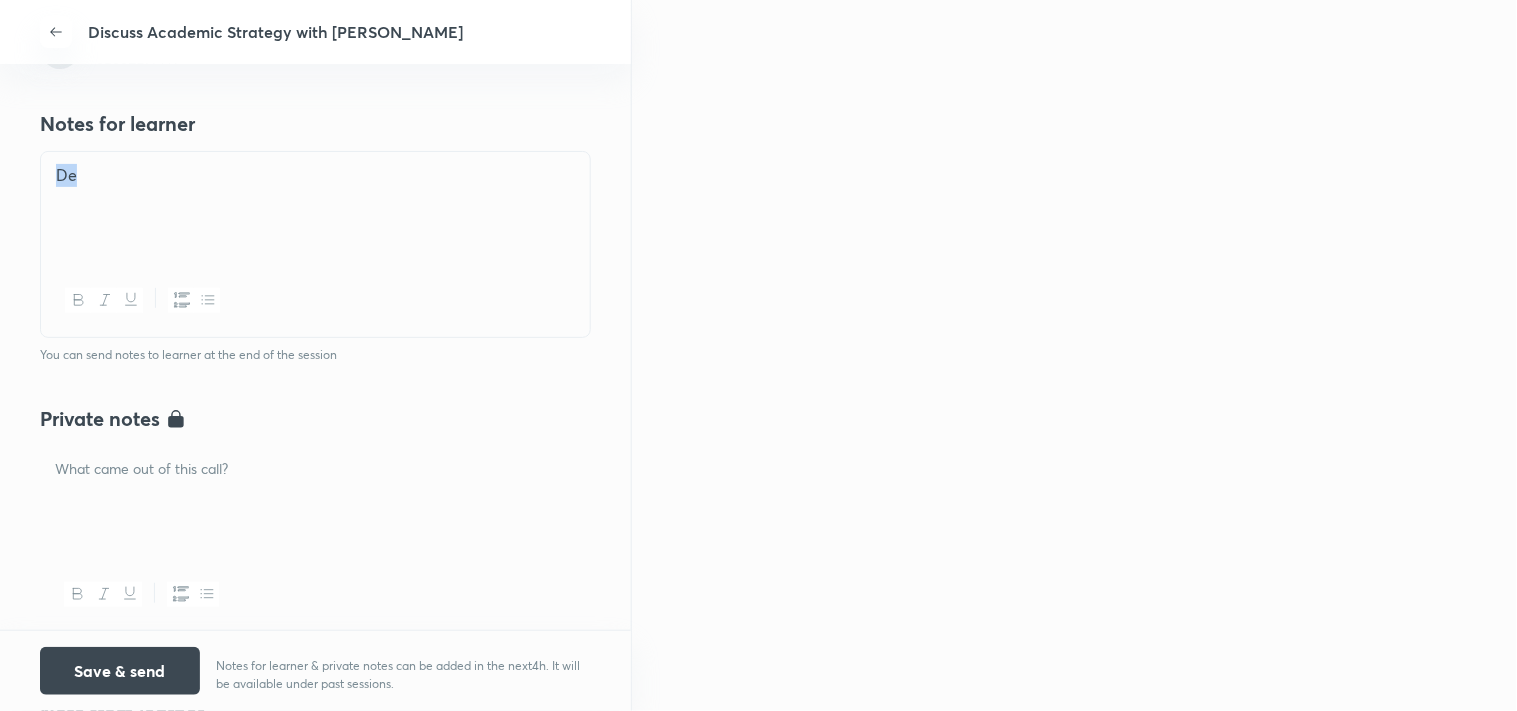 drag, startPoint x: 85, startPoint y: 176, endPoint x: 24, endPoint y: 176, distance: 61 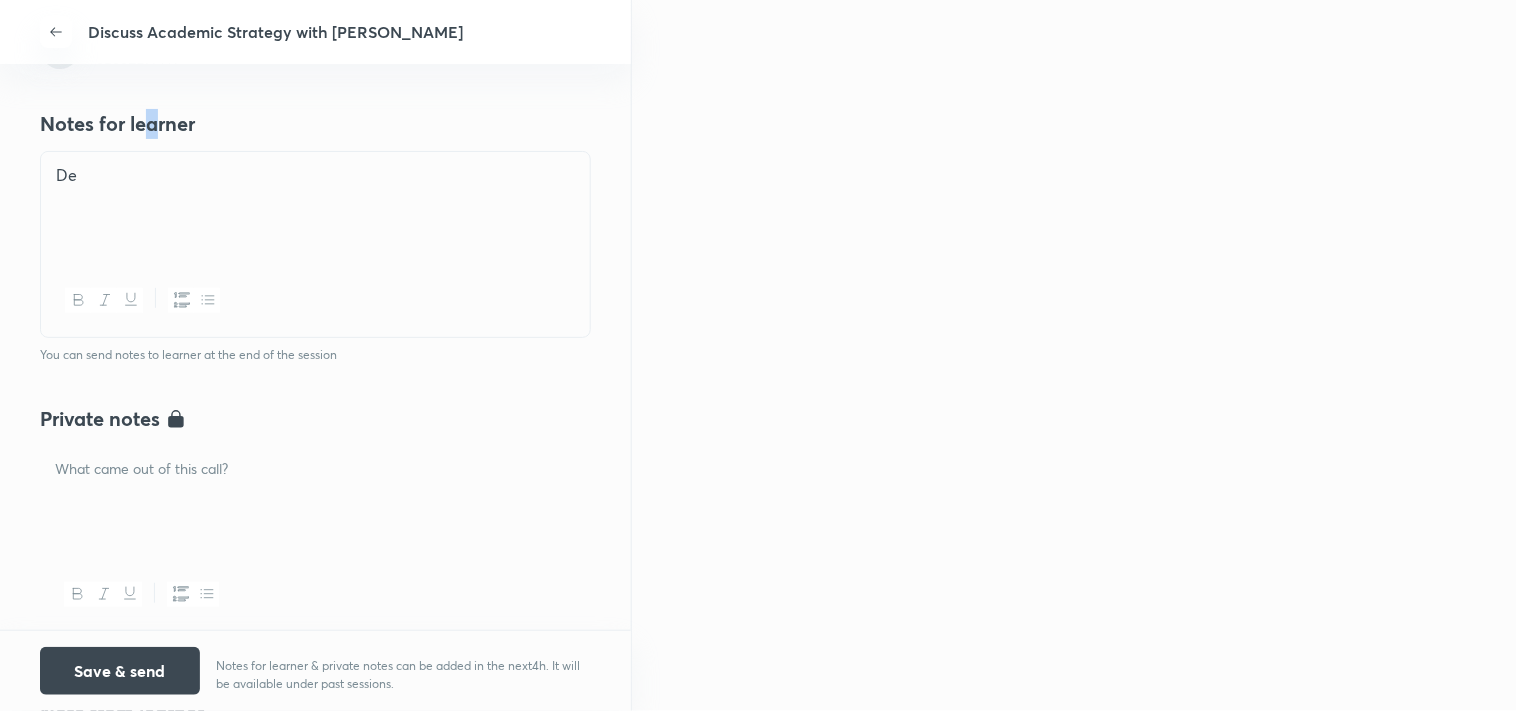 click on "Notes for learner" at bounding box center [117, 124] 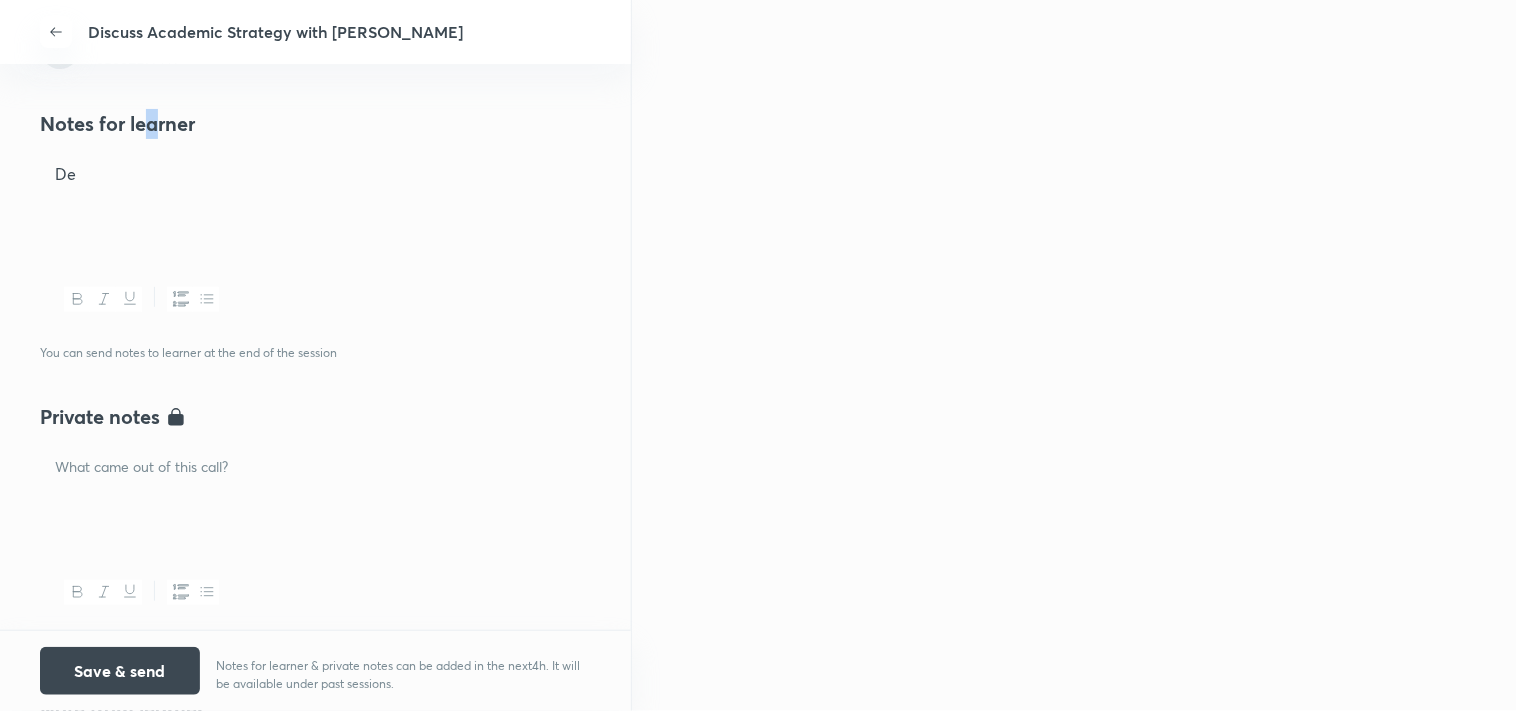 copy on "a" 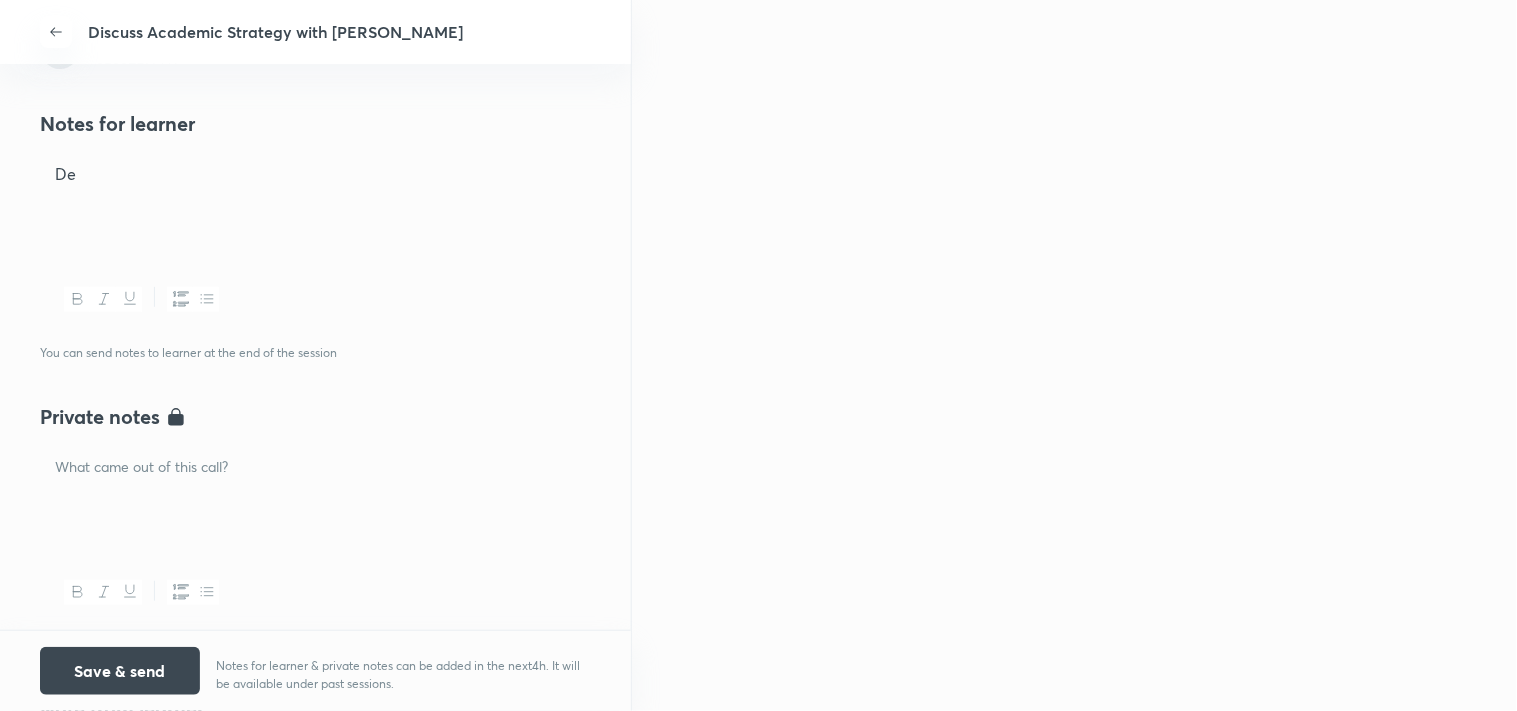 click on "De" at bounding box center [315, 174] 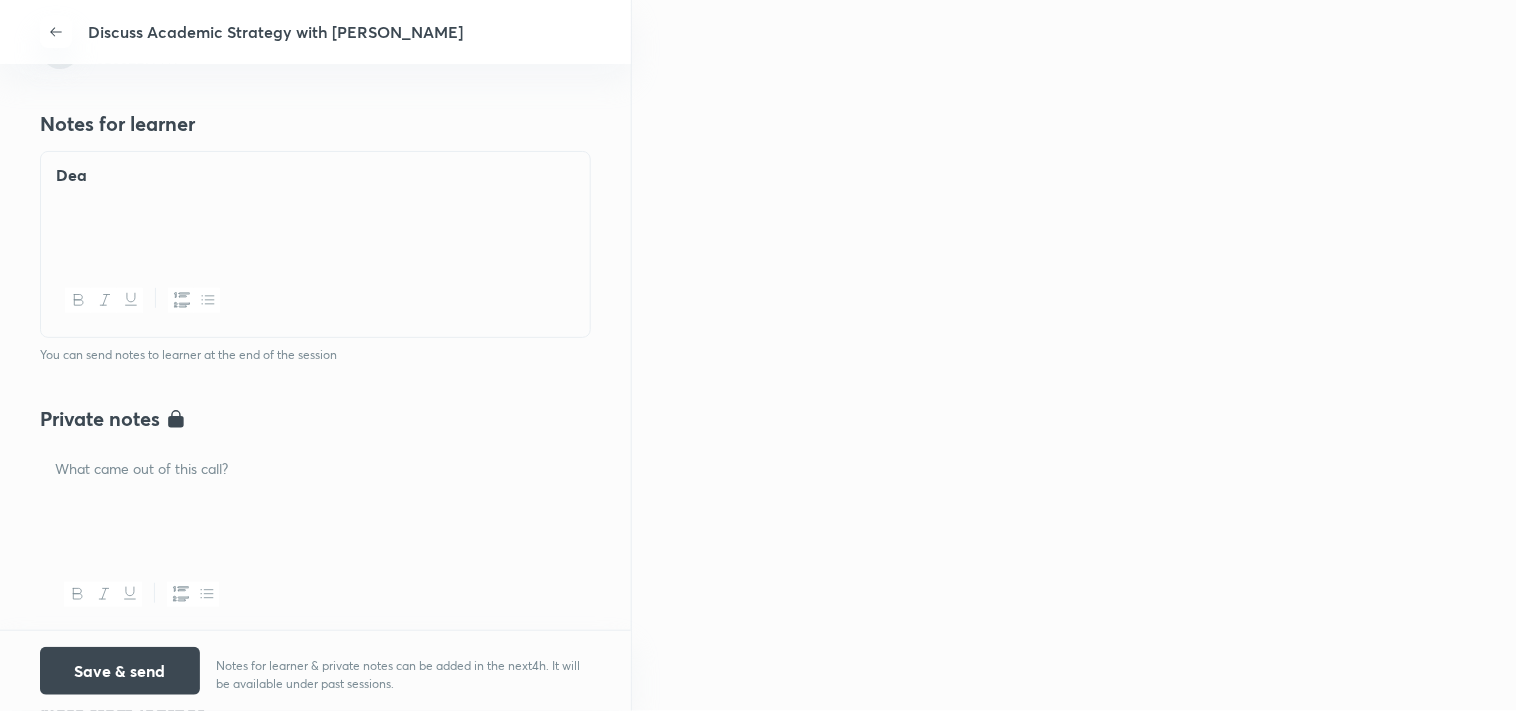 click on "De a" at bounding box center (315, 175) 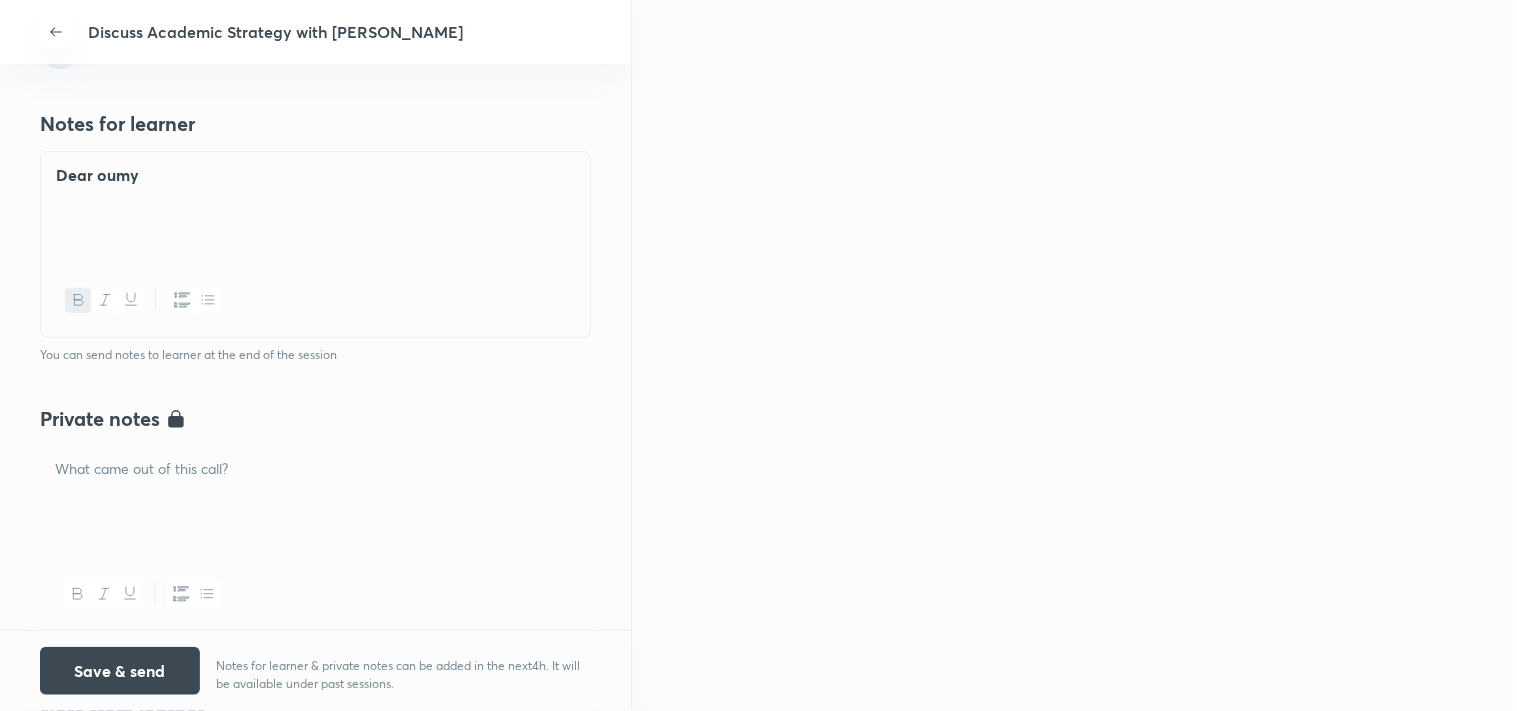 click on "ar oumy" at bounding box center (108, 174) 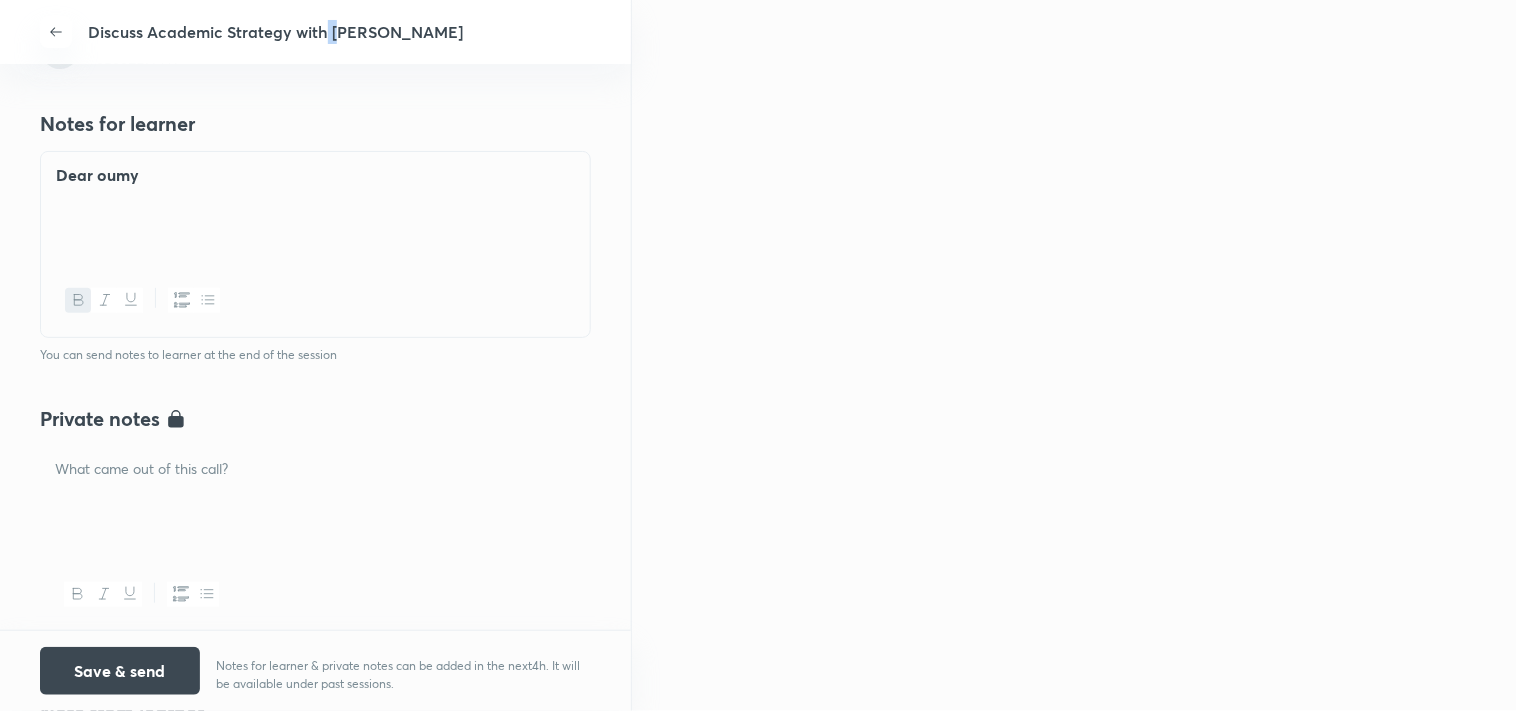 drag, startPoint x: 341, startPoint y: 33, endPoint x: 326, endPoint y: 33, distance: 15 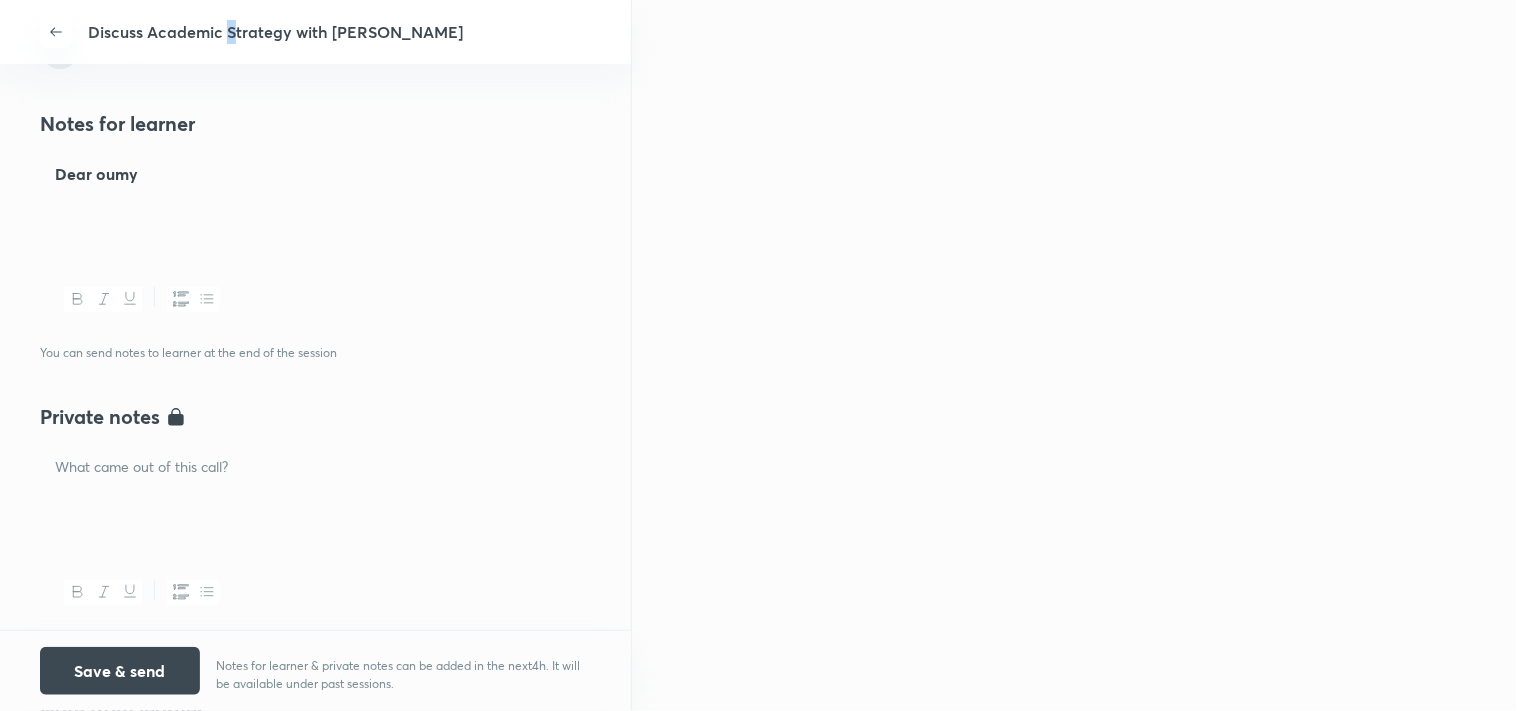 click on "Discuss Academic Strategy with [PERSON_NAME]" at bounding box center [275, 32] 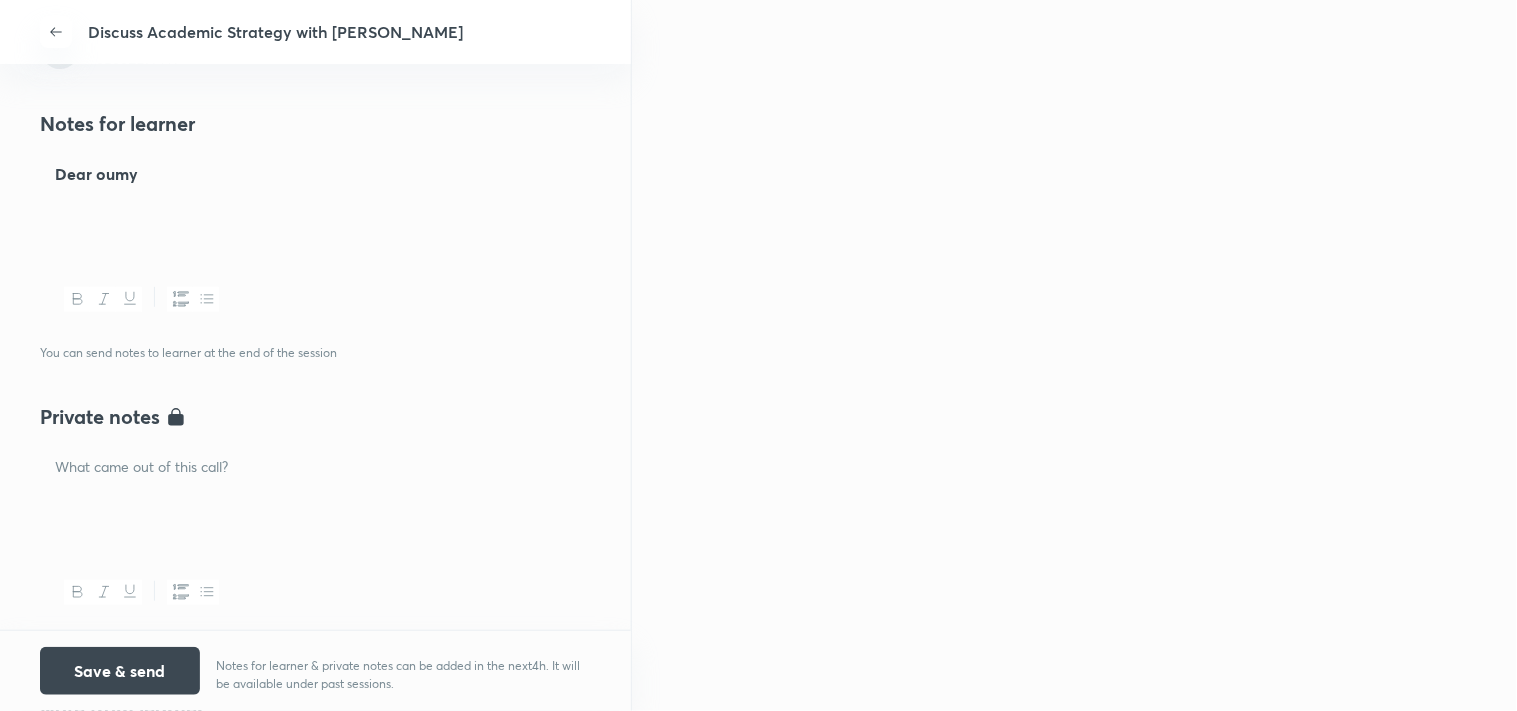 click on "ar oumy" at bounding box center [107, 173] 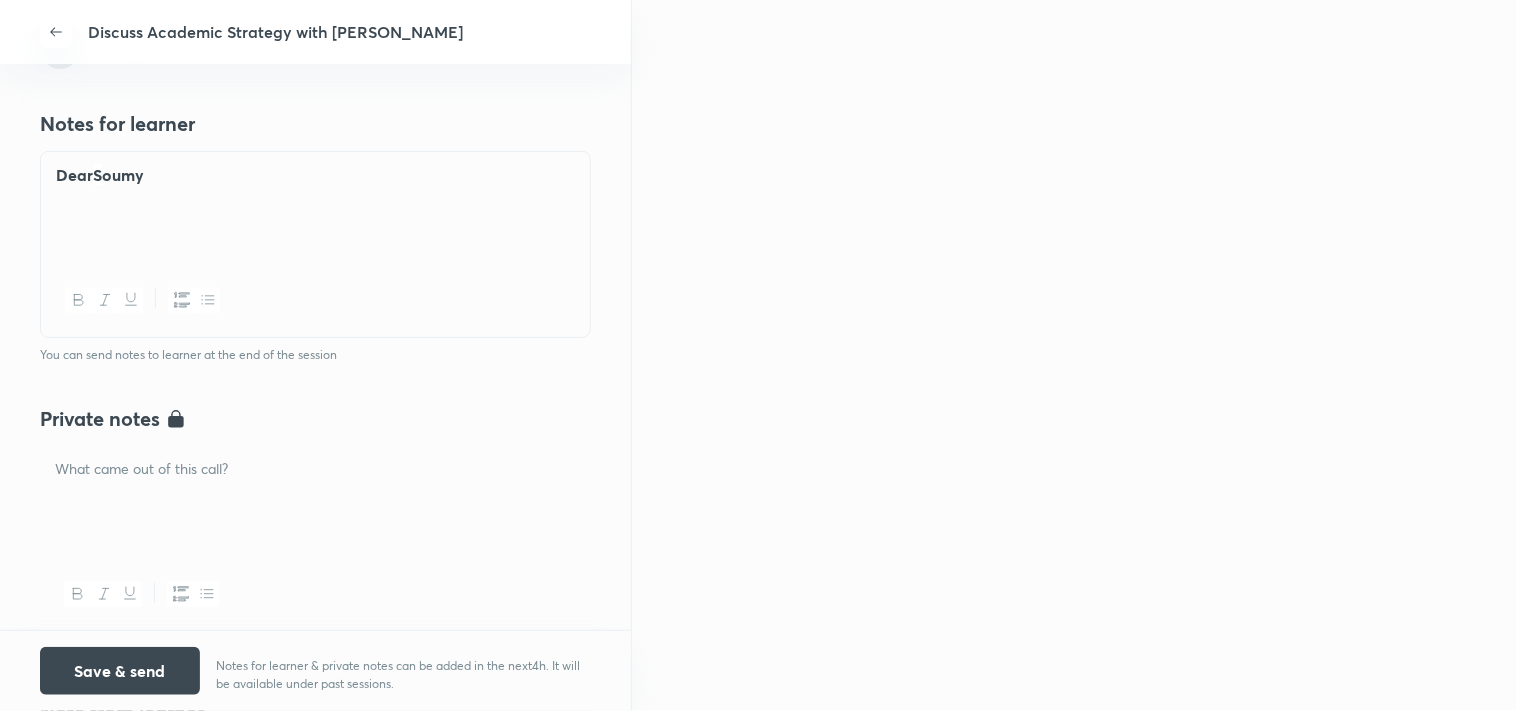 click on "De ar  S oumy" at bounding box center (315, 175) 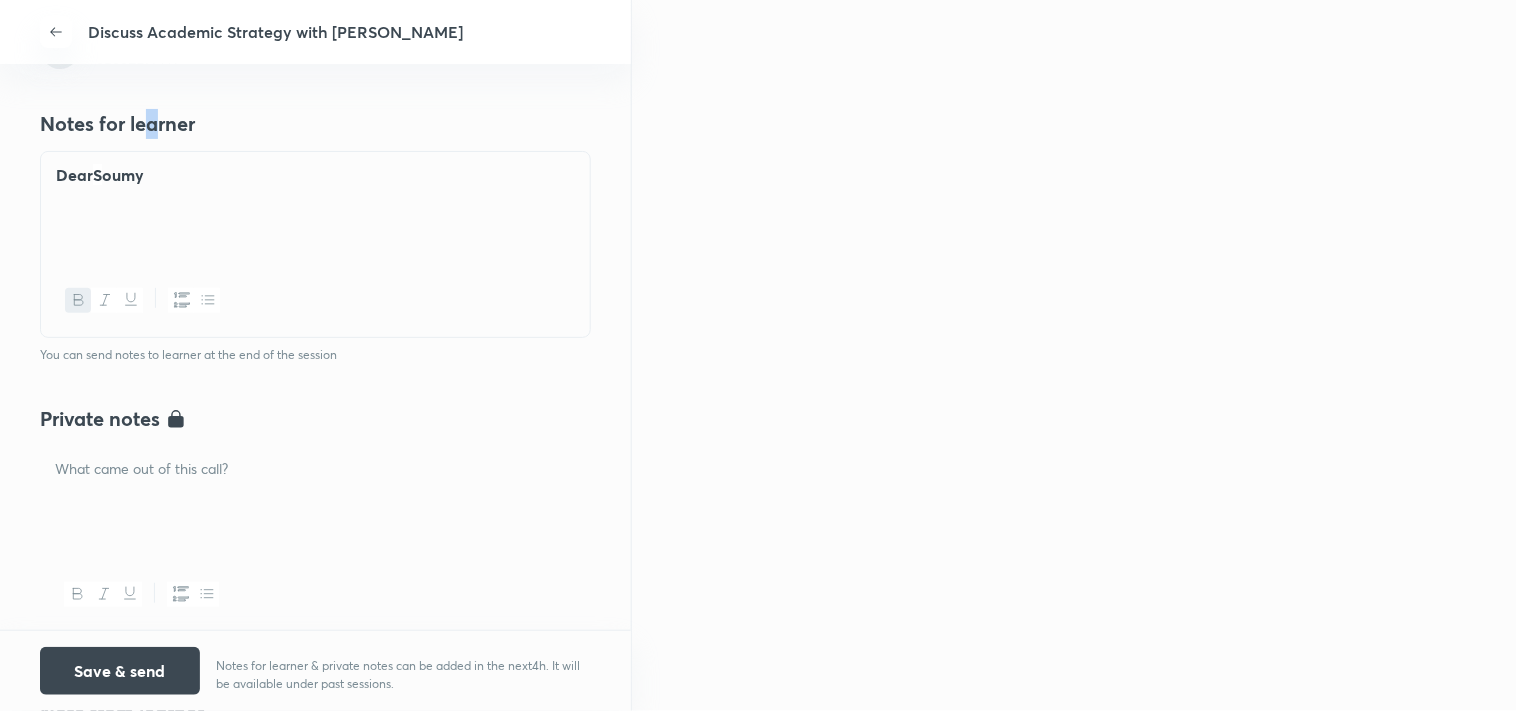 drag, startPoint x: 158, startPoint y: 117, endPoint x: 146, endPoint y: 122, distance: 13 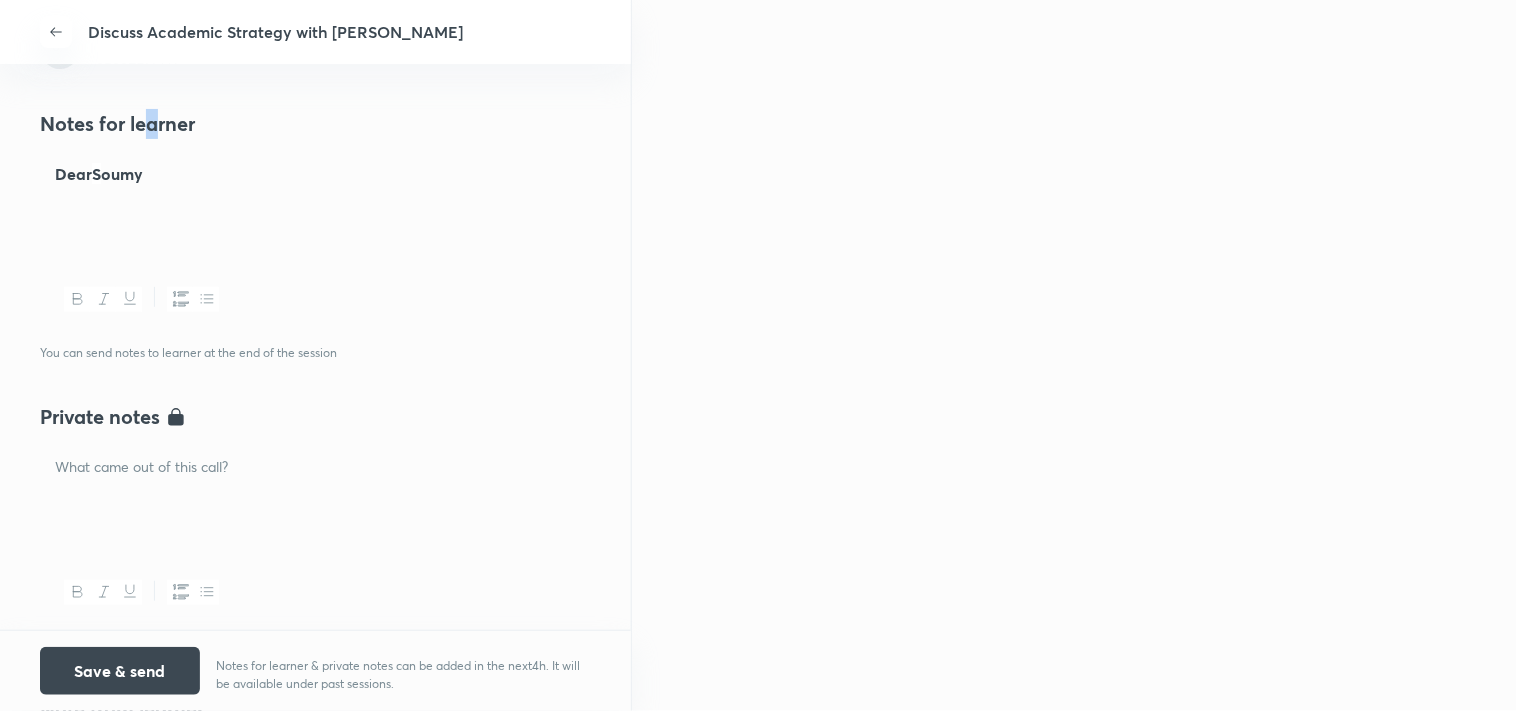 copy on "a" 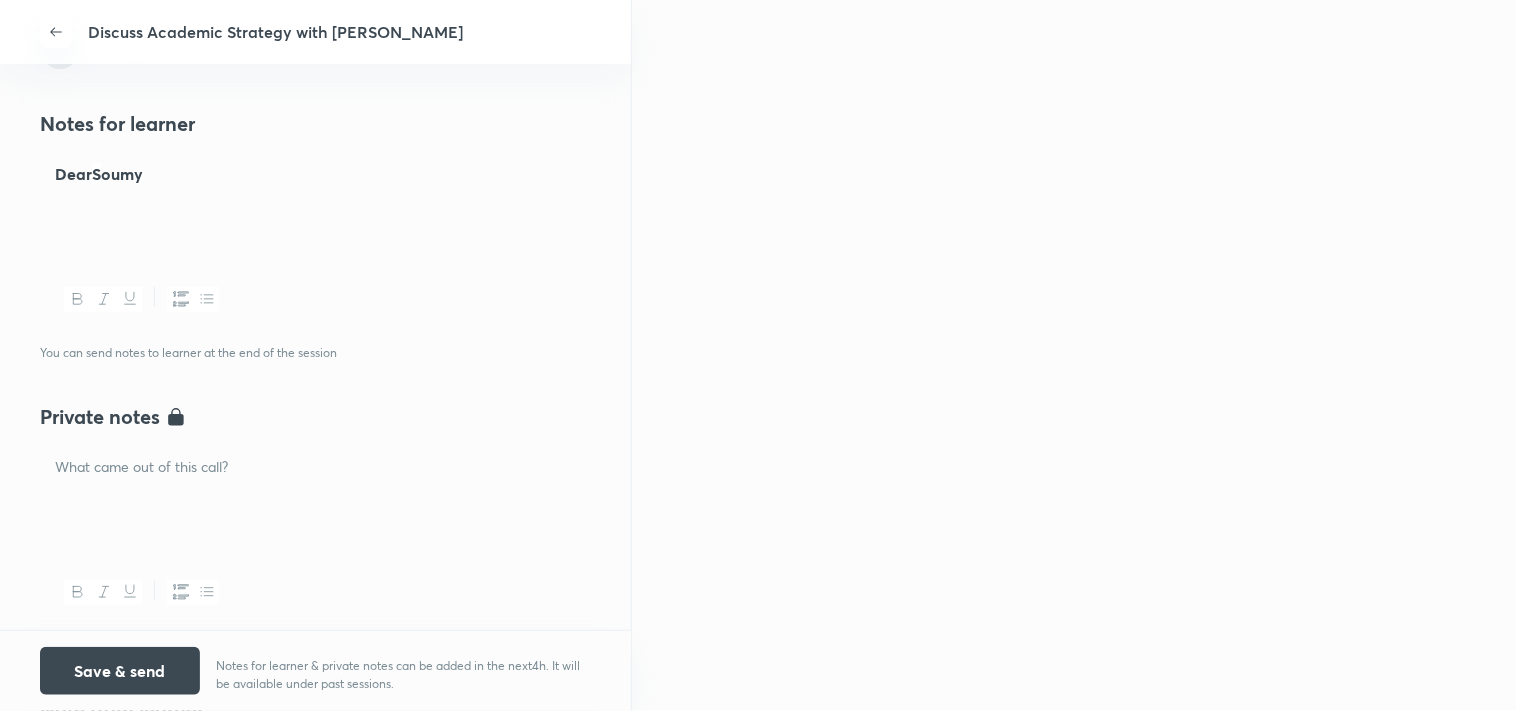 click at bounding box center (315, 196) 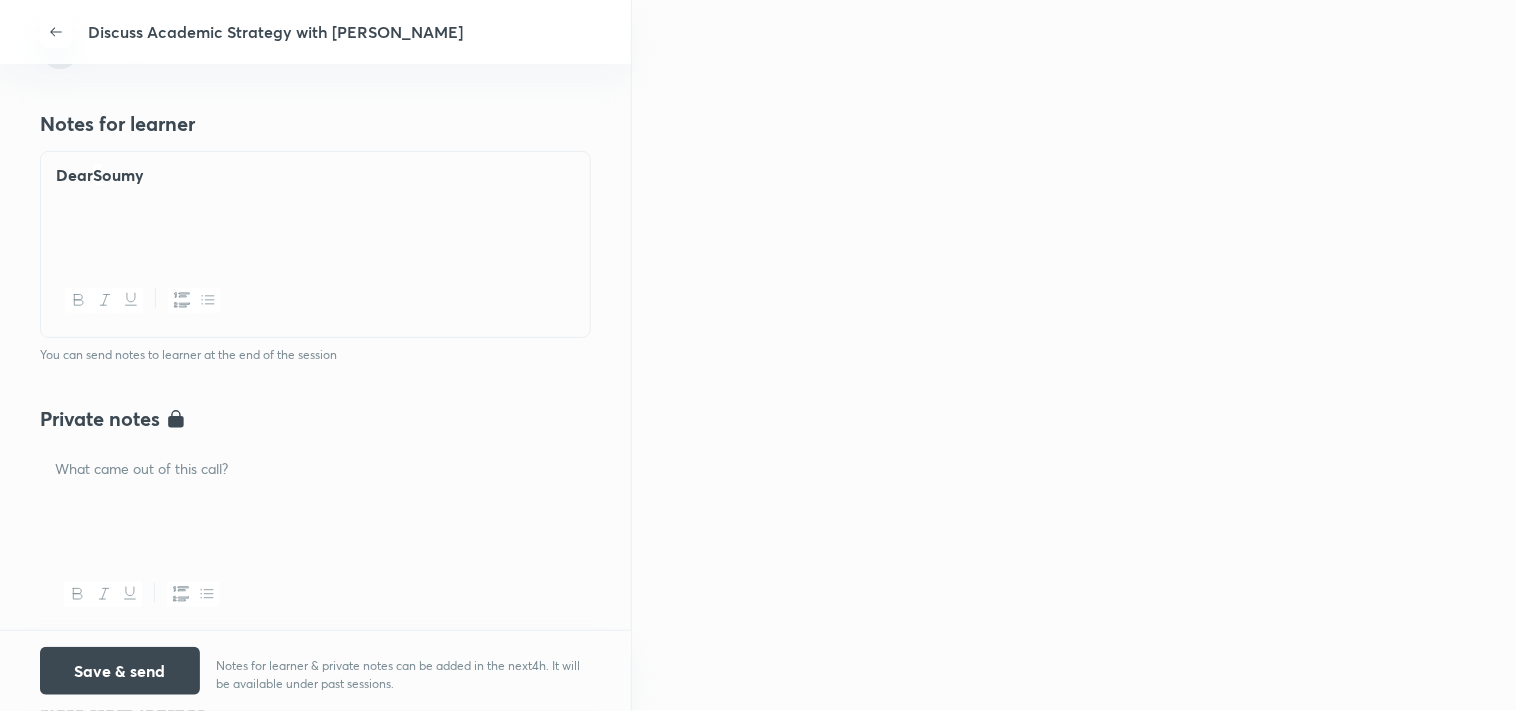click on "De ar  S oumy" at bounding box center [315, 175] 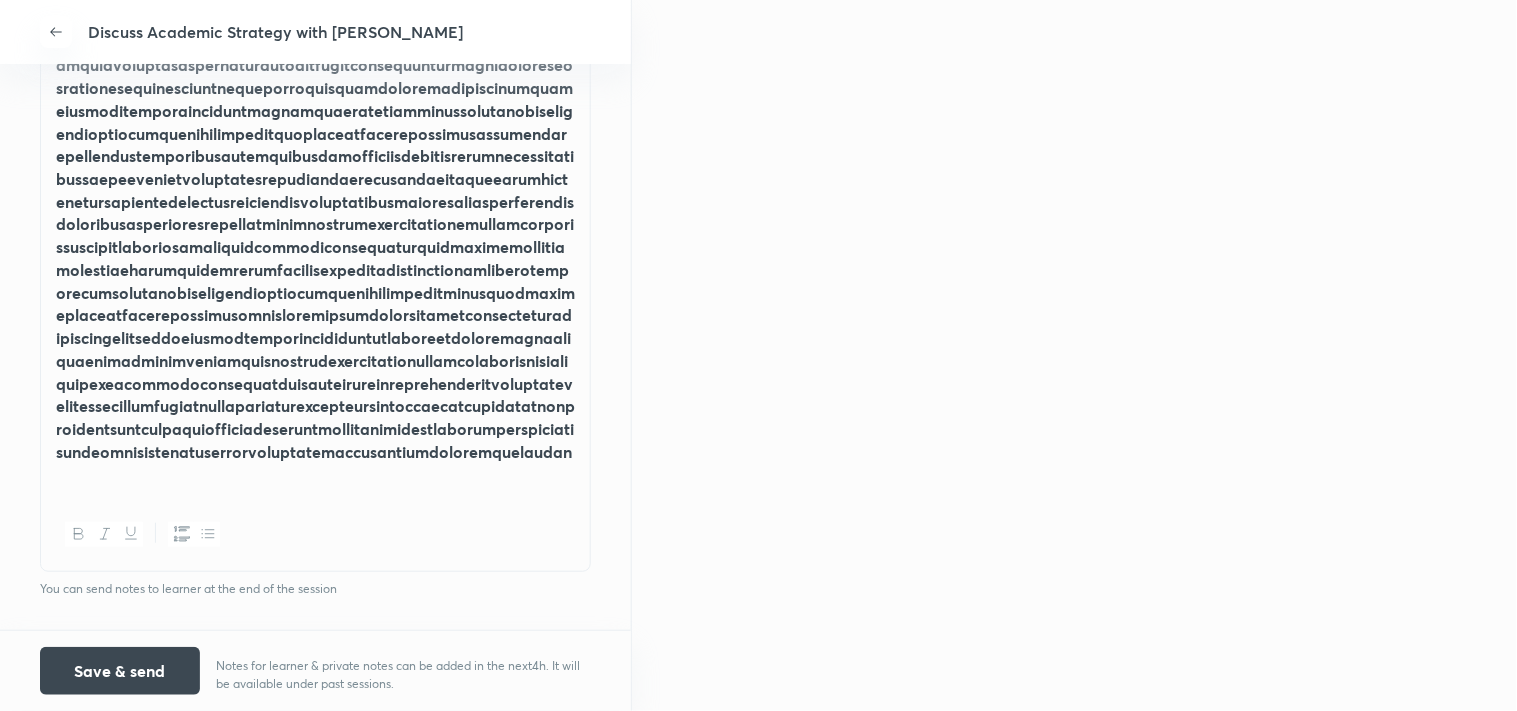 scroll, scrollTop: 1234, scrollLeft: 0, axis: vertical 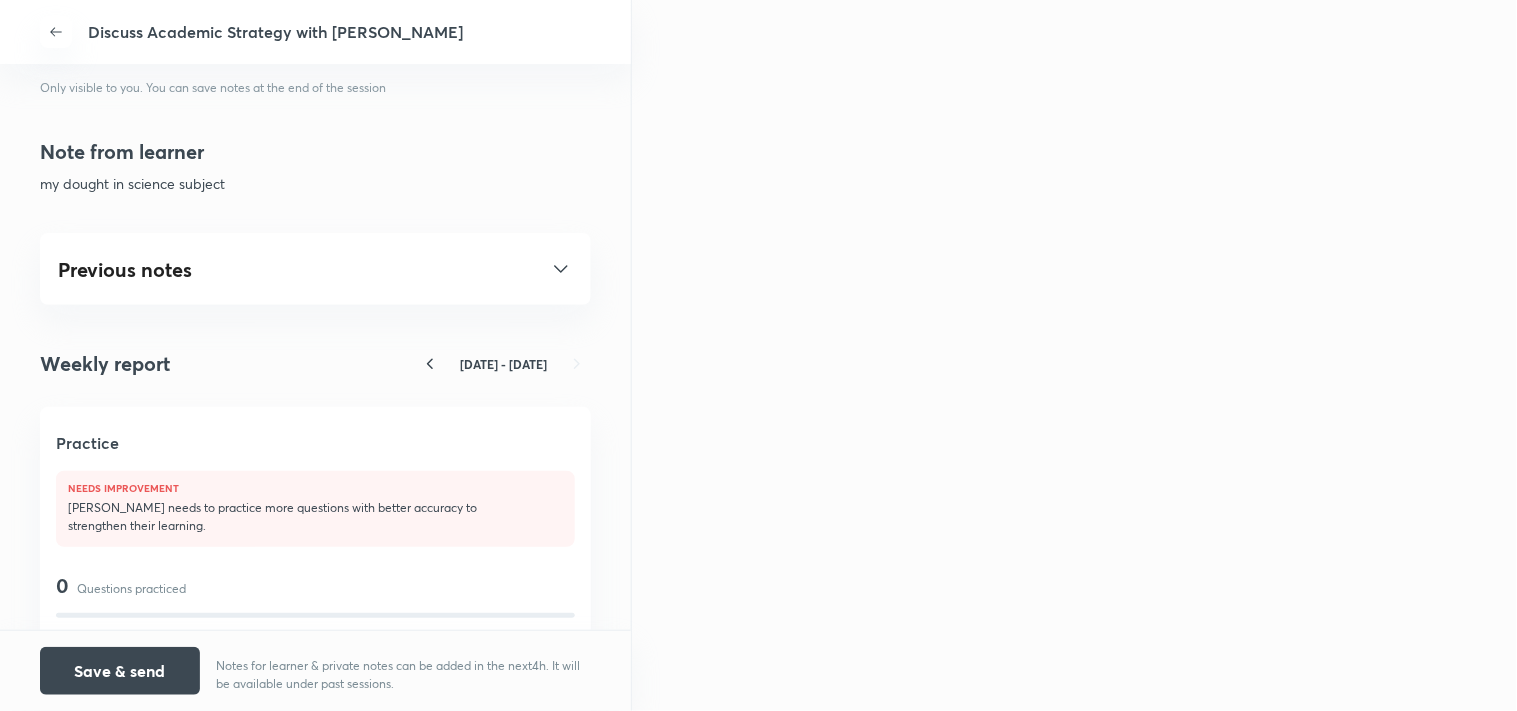 click at bounding box center [315, -58] 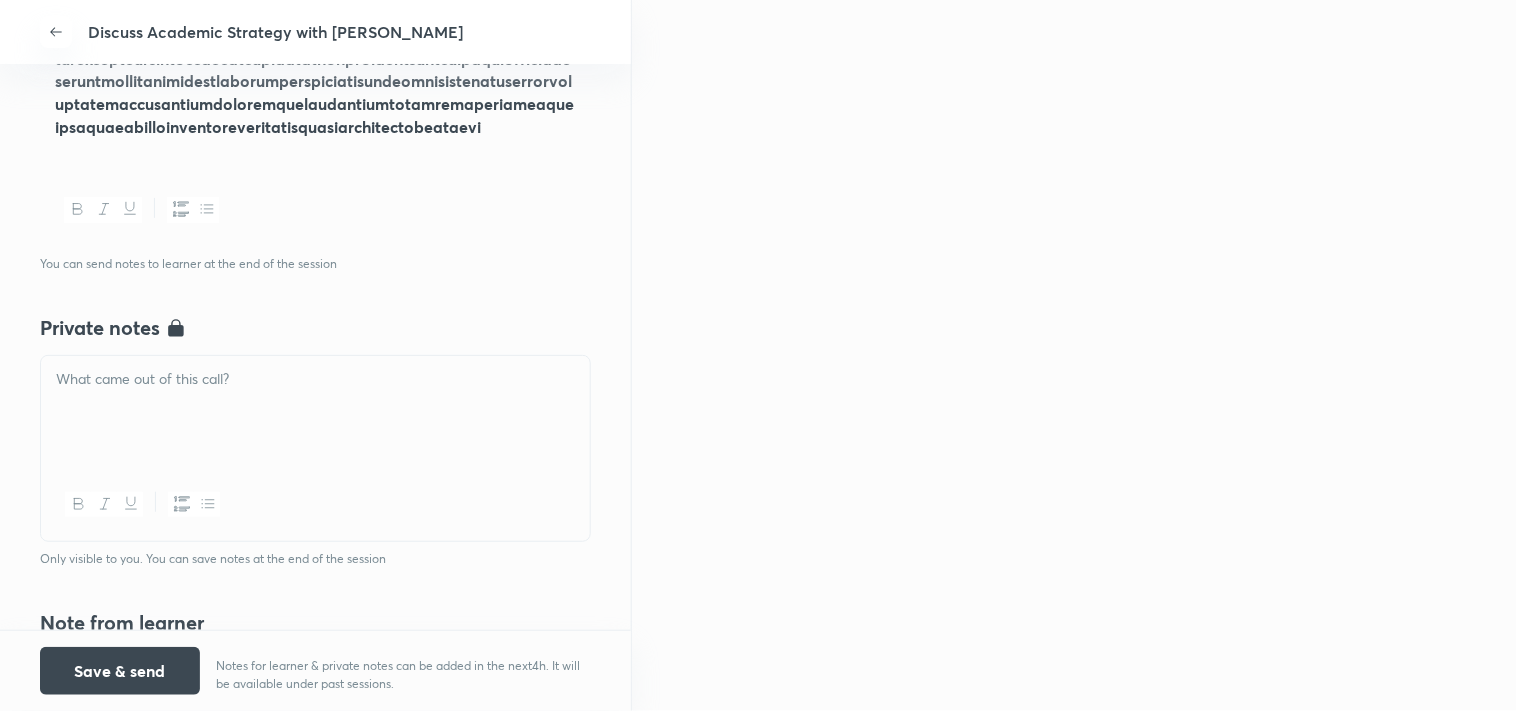 scroll, scrollTop: 1928, scrollLeft: 0, axis: vertical 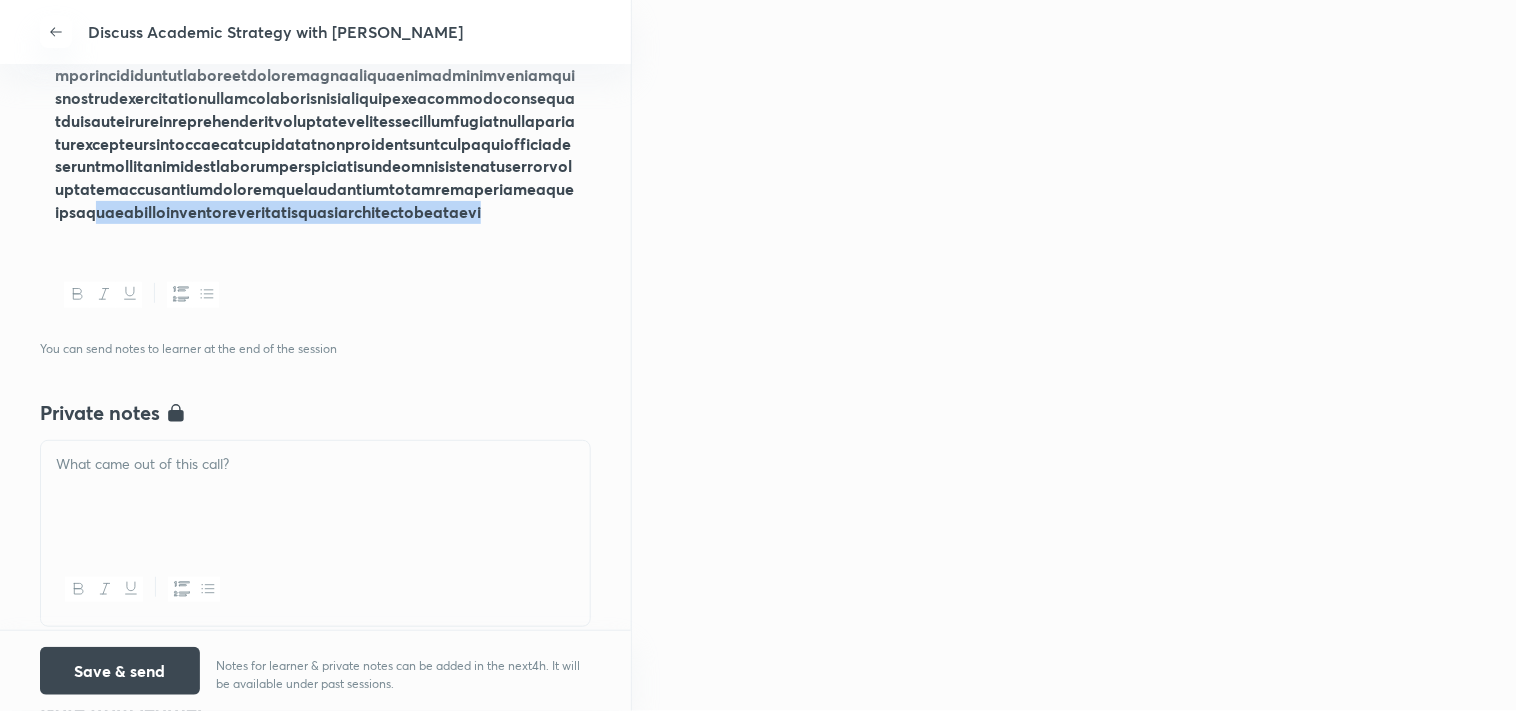 click at bounding box center [315, -538] 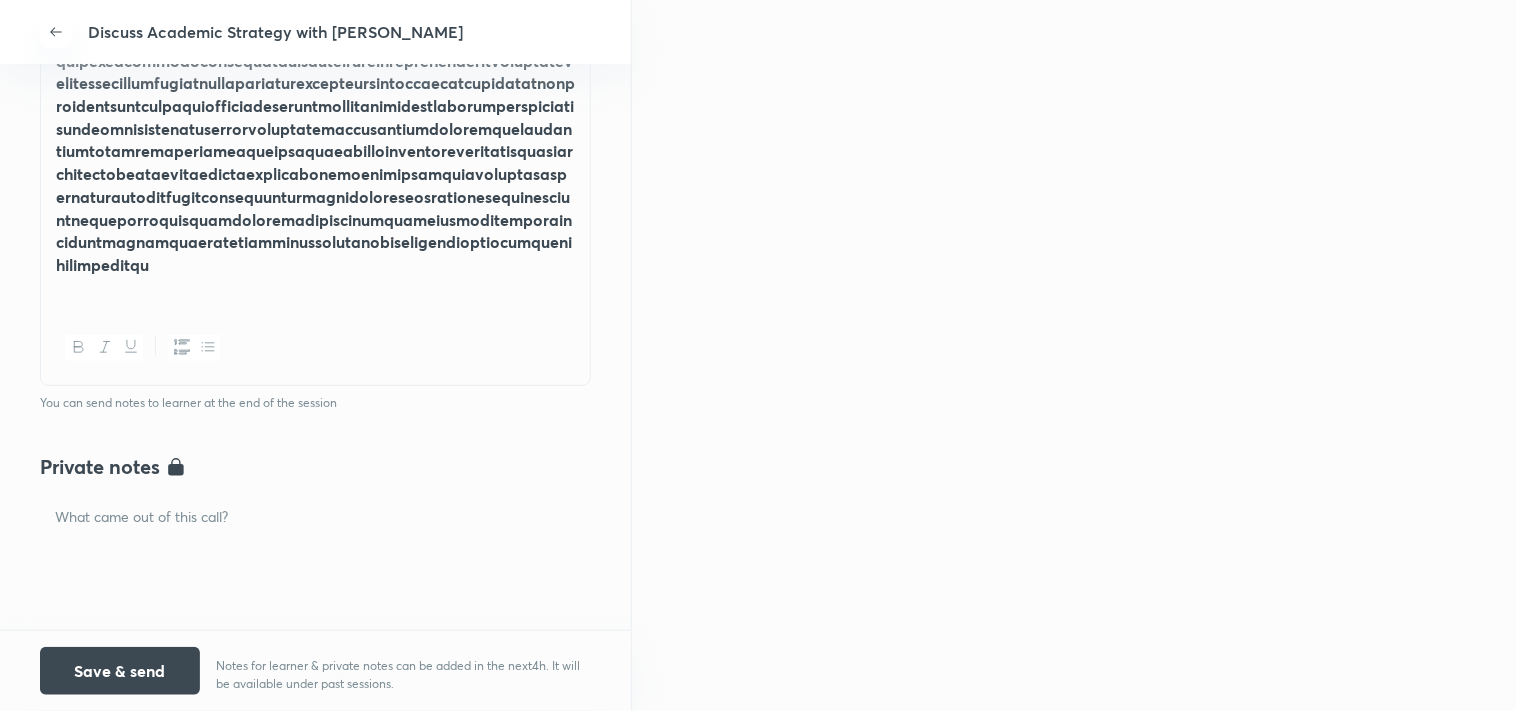 scroll, scrollTop: 1484, scrollLeft: 0, axis: vertical 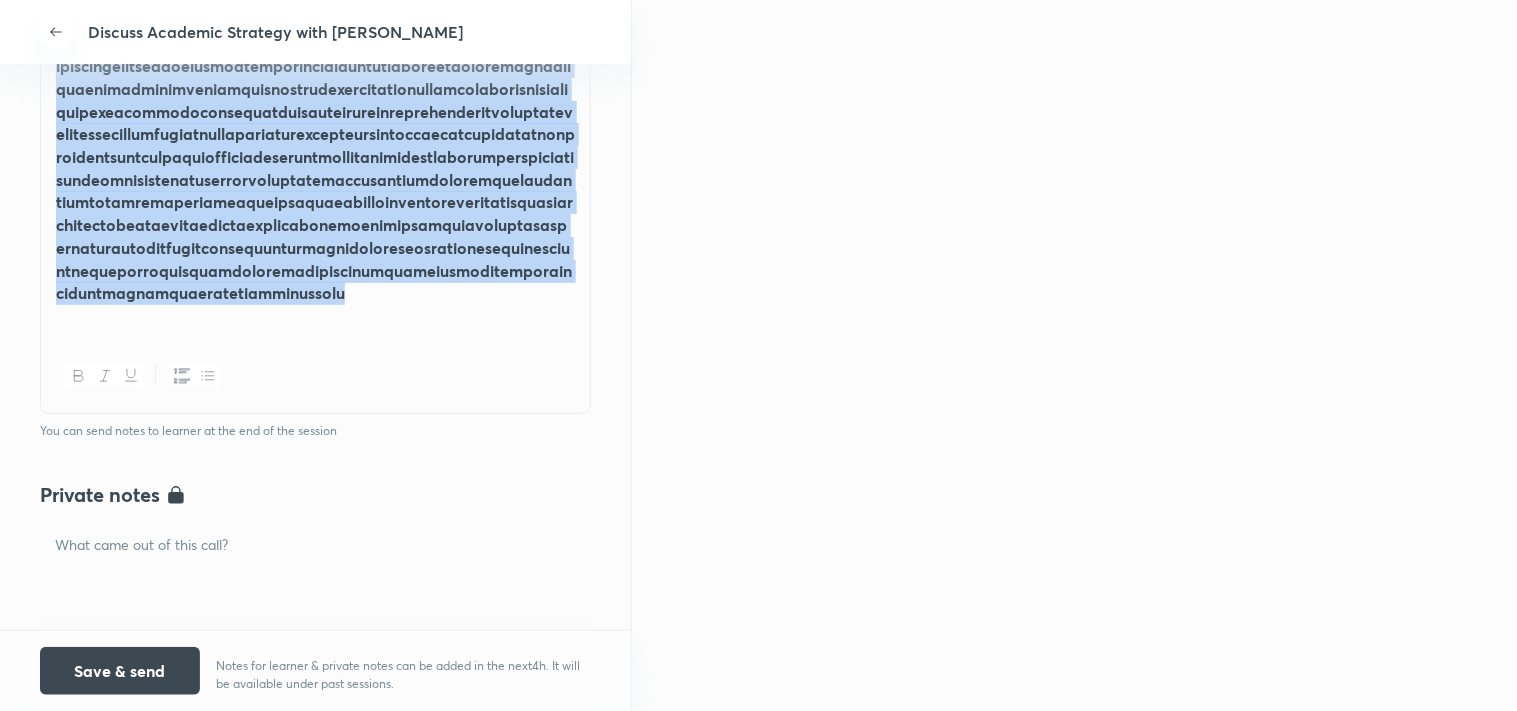 drag, startPoint x: 333, startPoint y: 560, endPoint x: 0, endPoint y: 84, distance: 580.91736 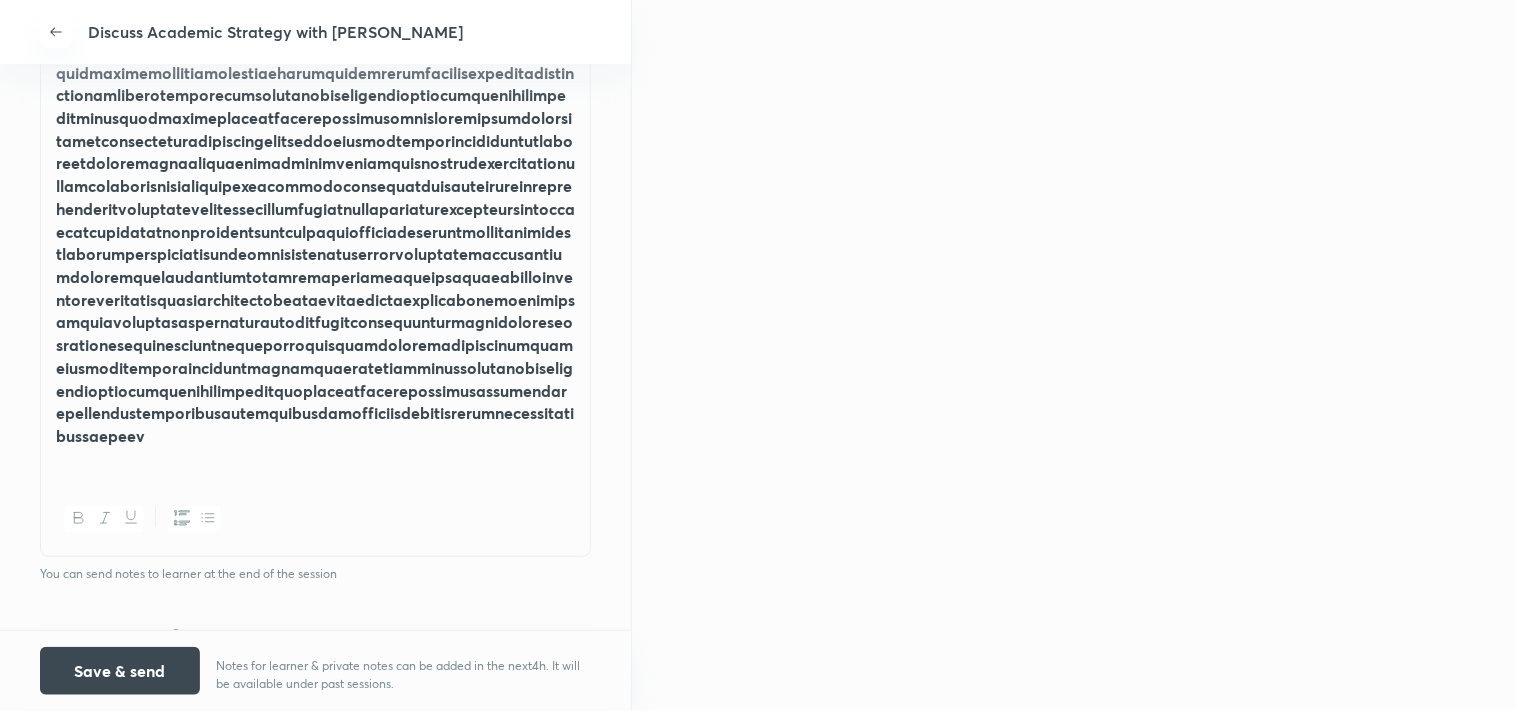 scroll, scrollTop: 928, scrollLeft: 0, axis: vertical 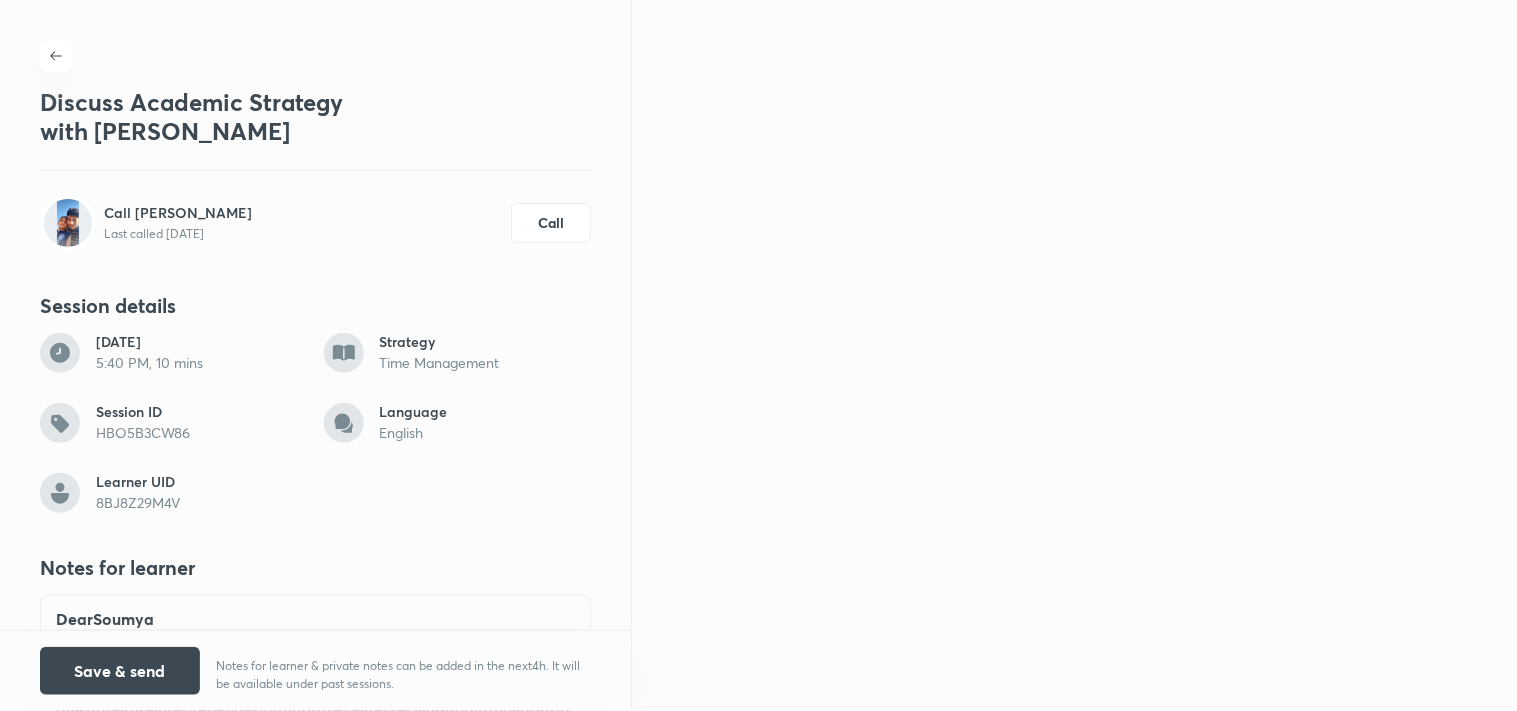 drag, startPoint x: 556, startPoint y: 617, endPoint x: 170, endPoint y: 627, distance: 386.12952 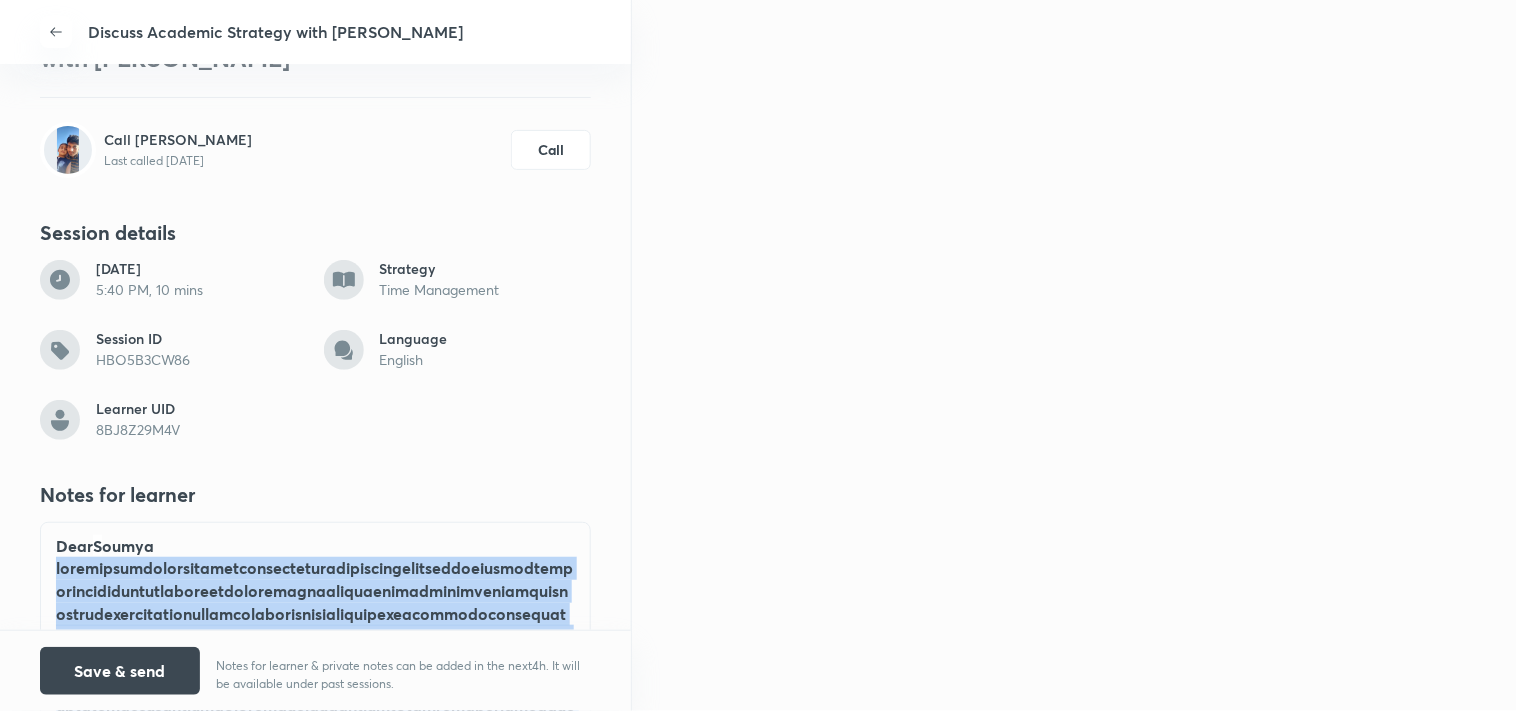 scroll, scrollTop: 333, scrollLeft: 0, axis: vertical 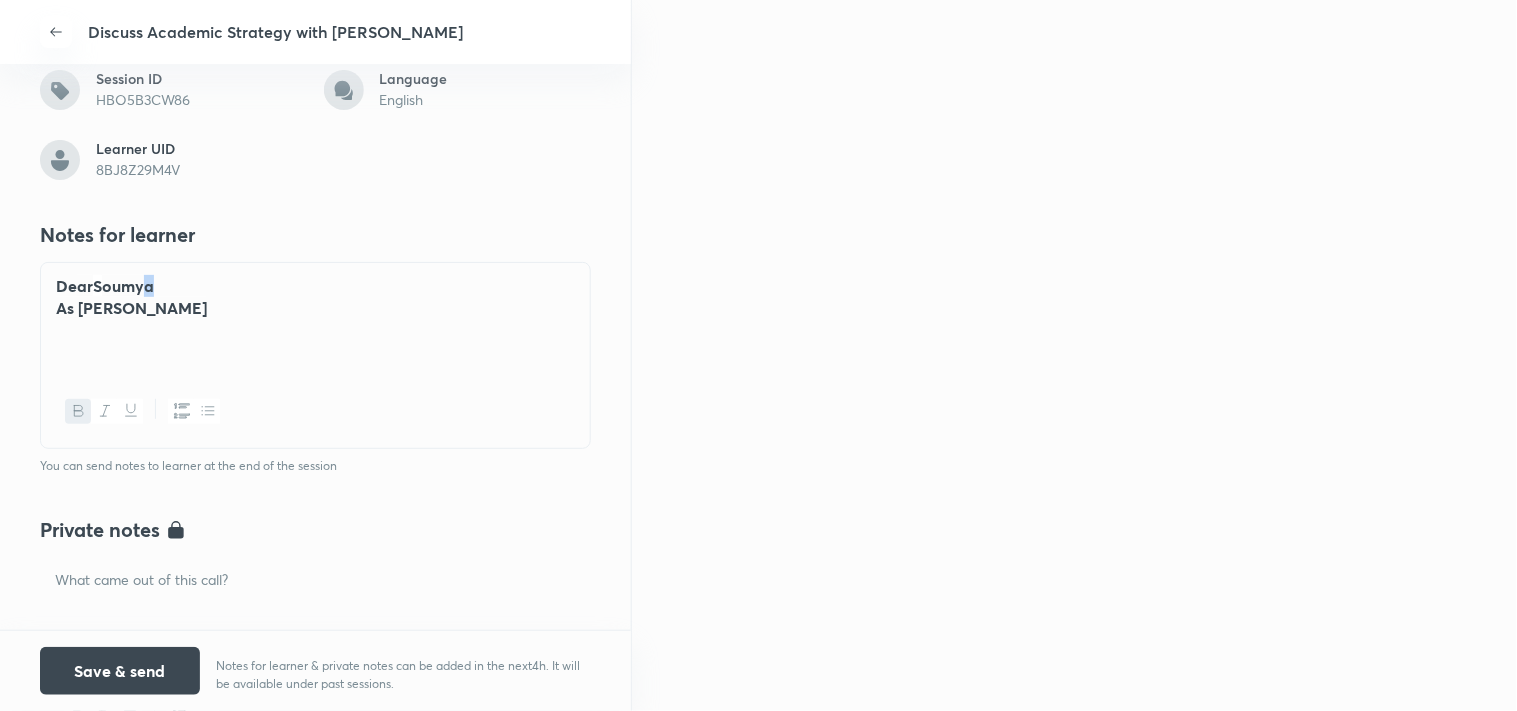 drag, startPoint x: 157, startPoint y: 277, endPoint x: 146, endPoint y: 277, distance: 11 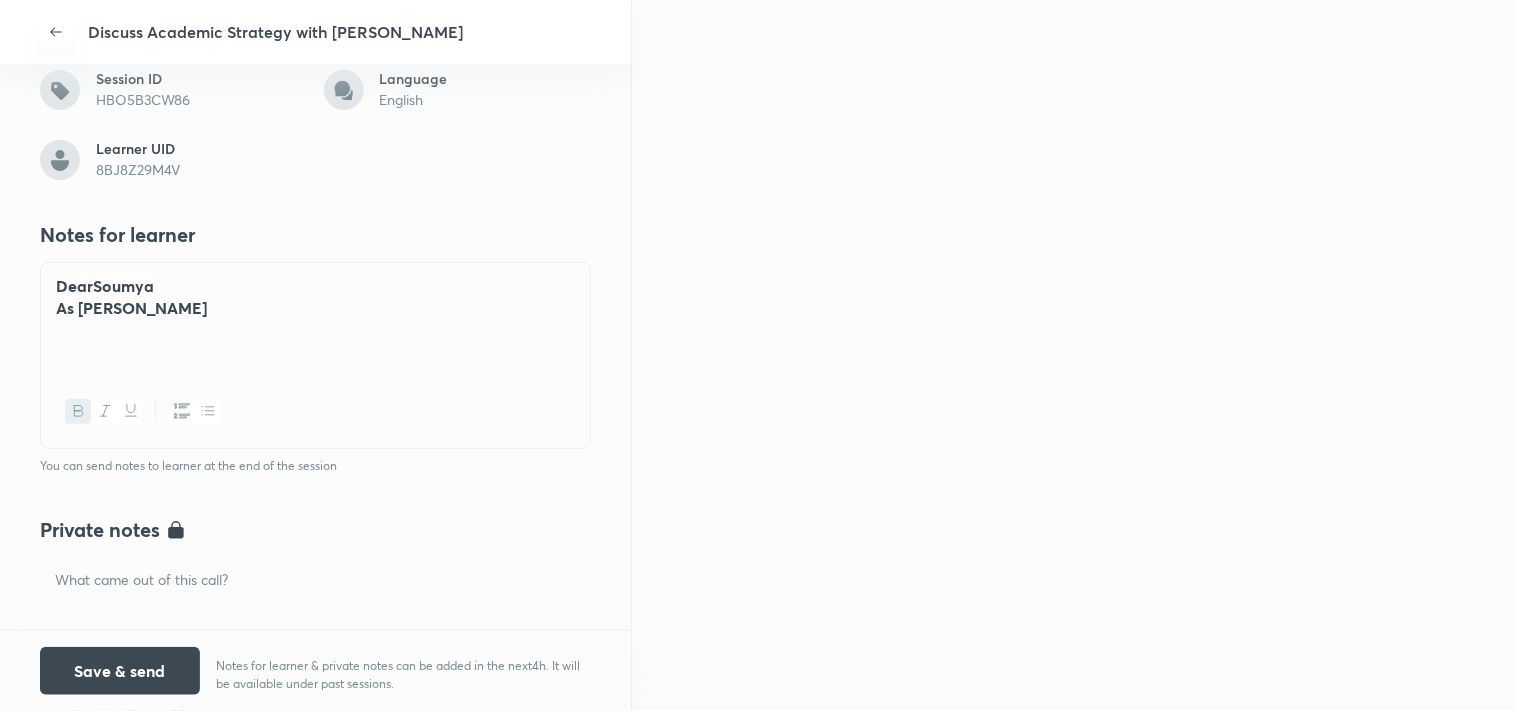 click on "As tod" at bounding box center (315, 308) 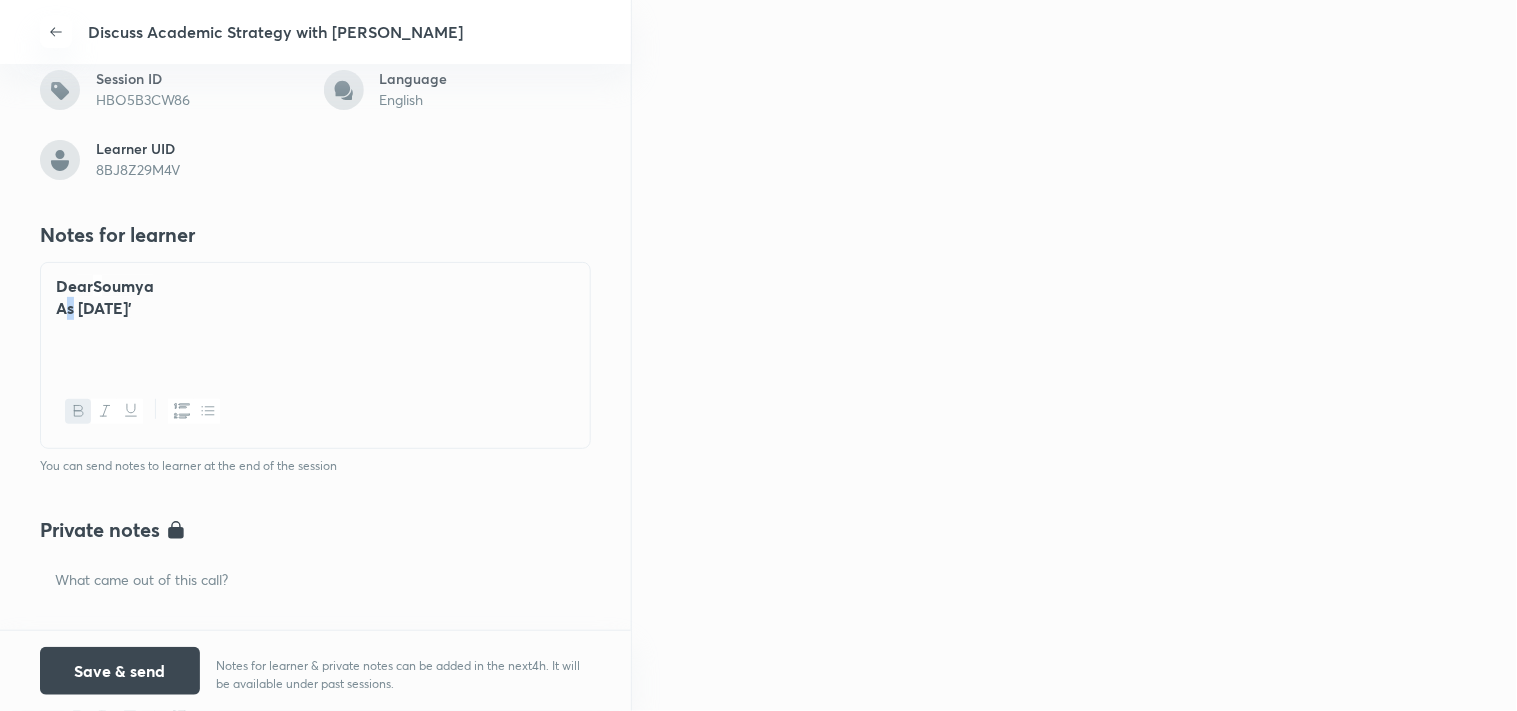 click on "As today'" at bounding box center (94, 307) 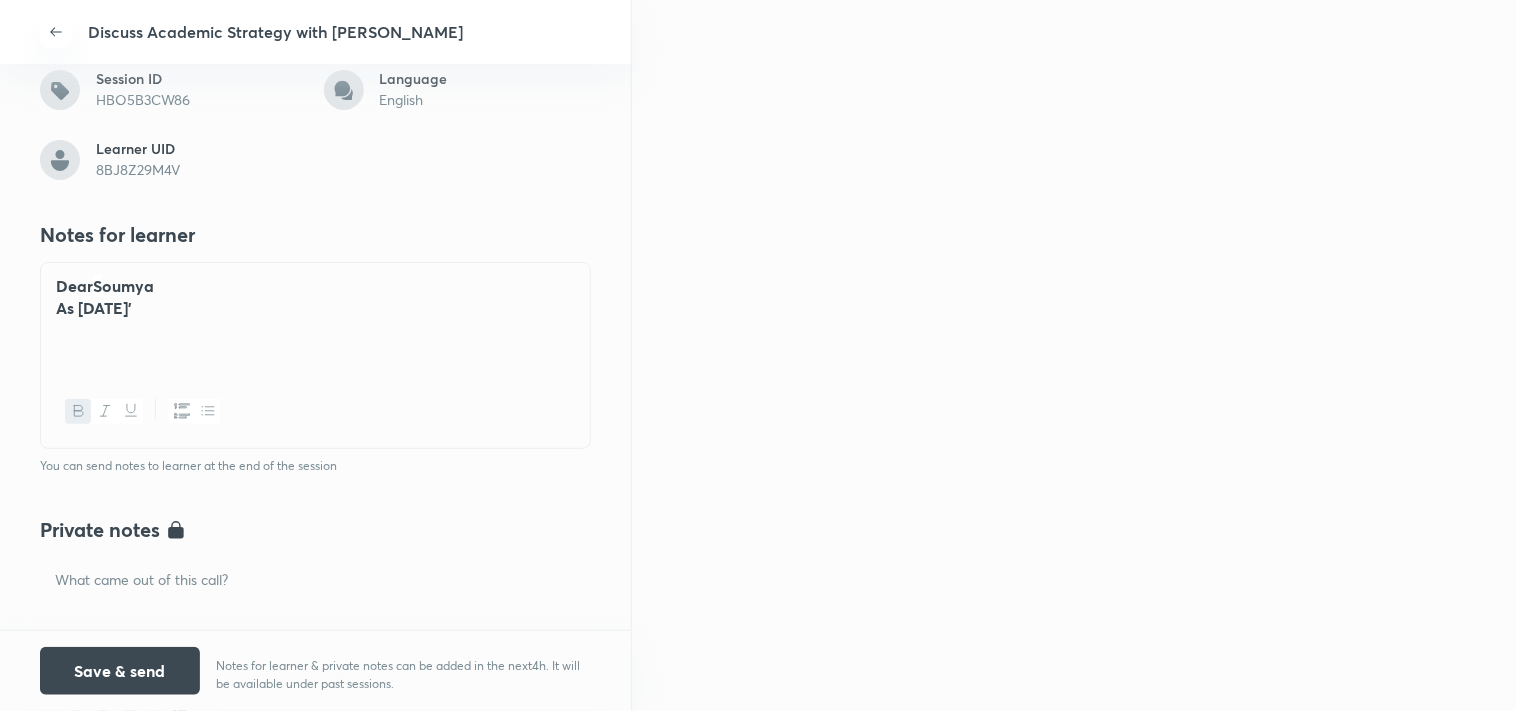 click on "As today'" at bounding box center (315, 308) 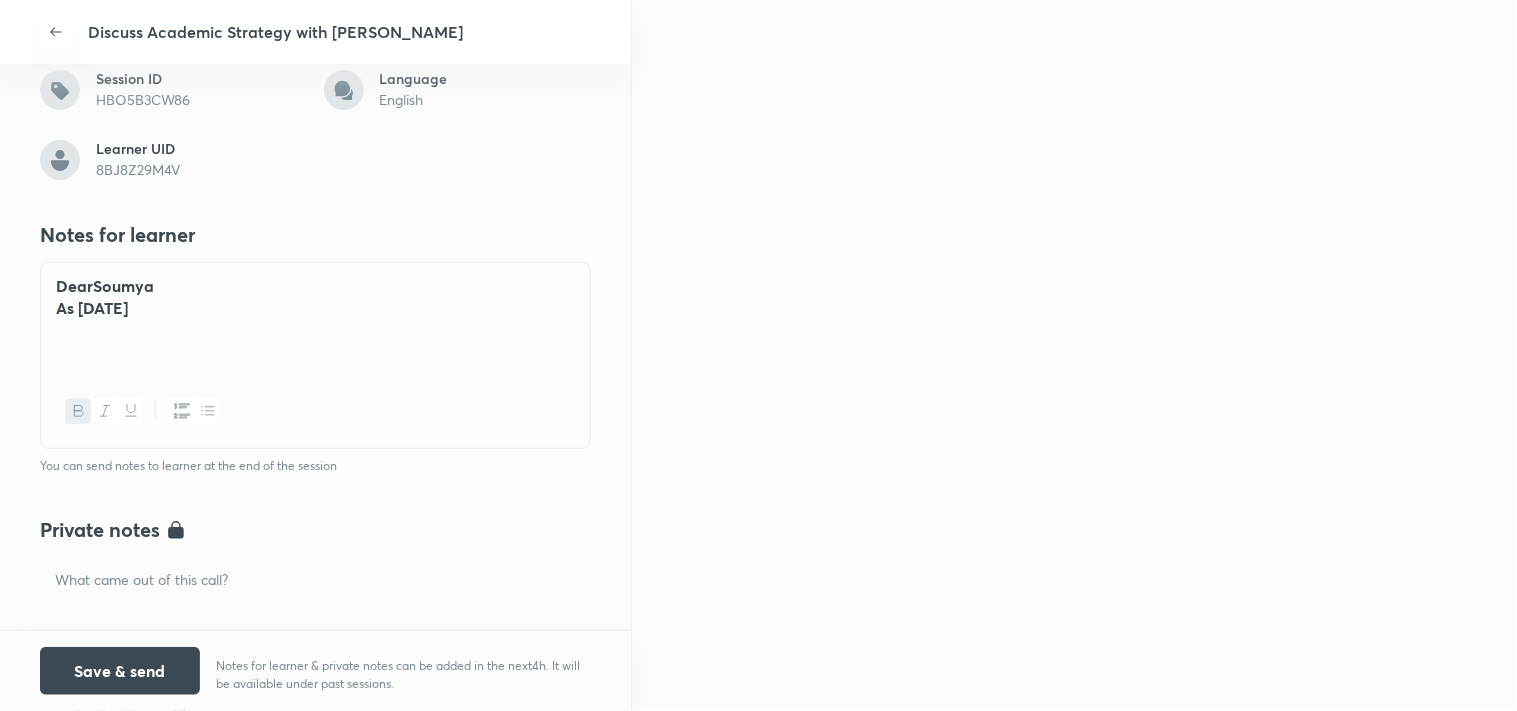click at bounding box center (315, 331) 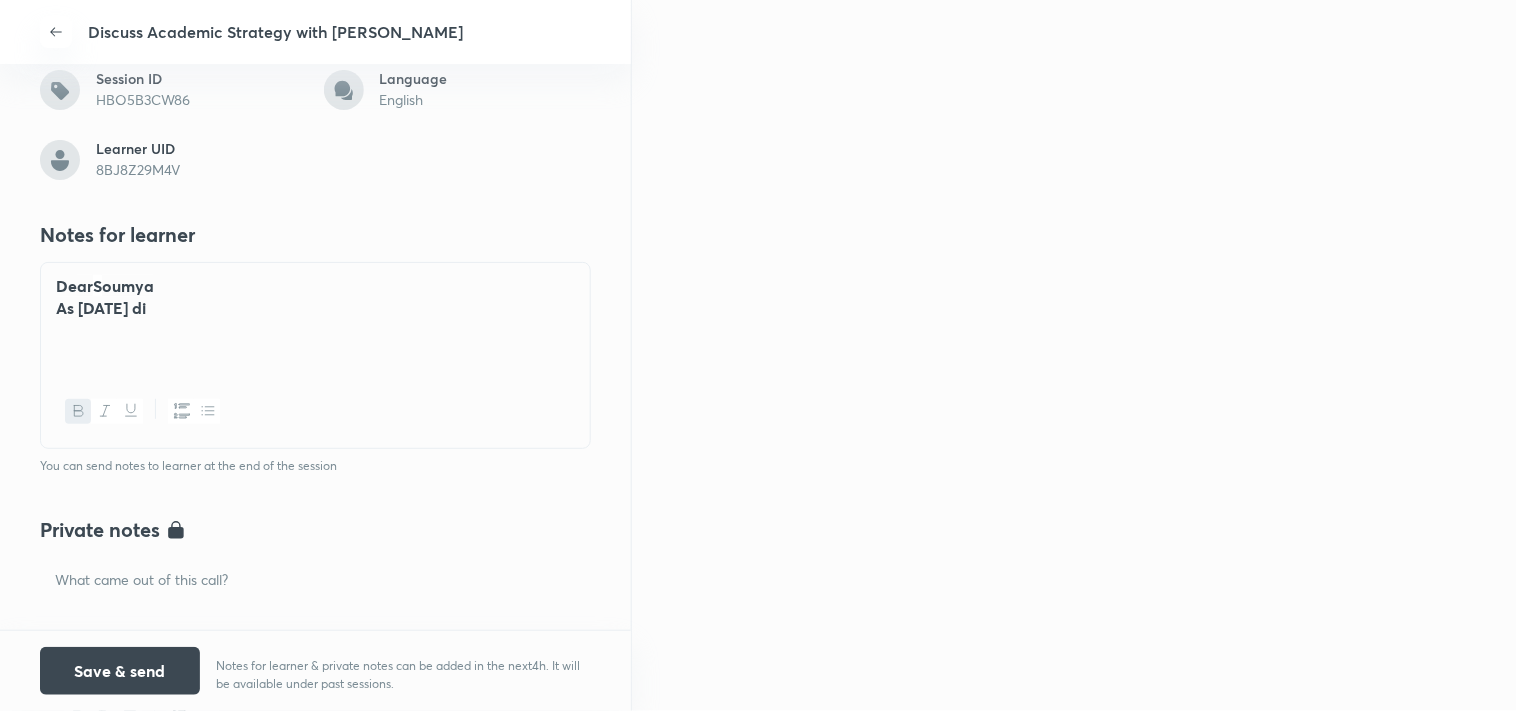 drag, startPoint x: 127, startPoint y: 305, endPoint x: 44, endPoint y: 307, distance: 83.02409 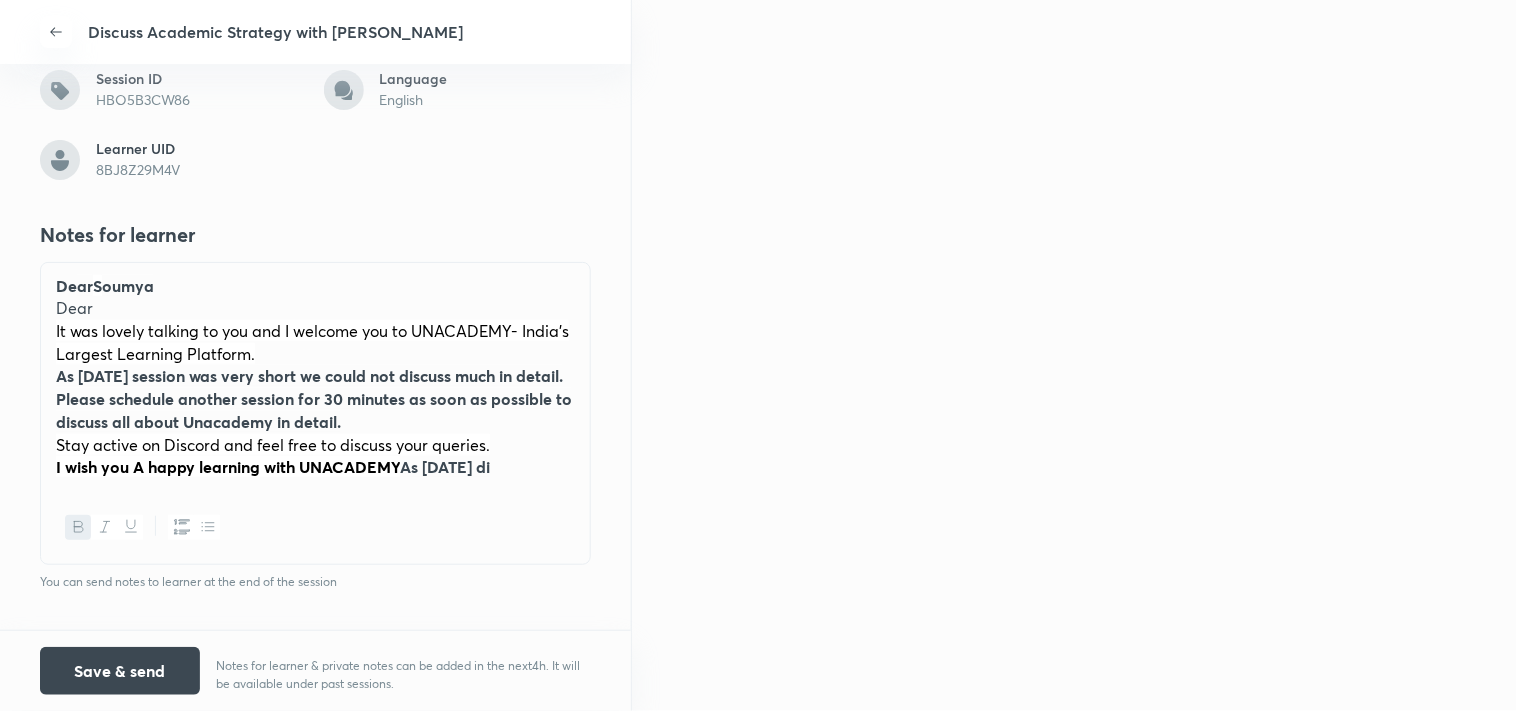 drag, startPoint x: 308, startPoint y: 352, endPoint x: 51, endPoint y: 314, distance: 259.79416 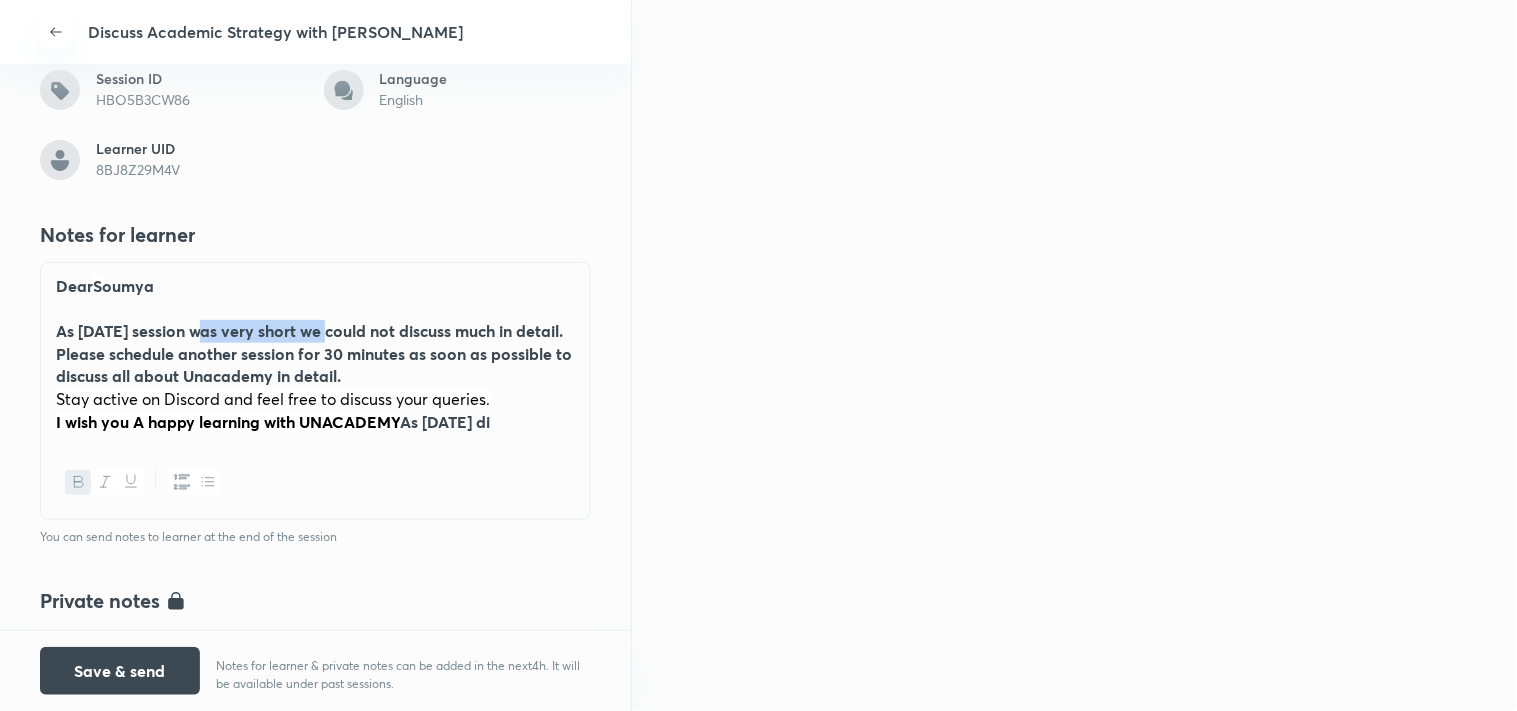 drag, startPoint x: 323, startPoint y: 325, endPoint x: 194, endPoint y: 333, distance: 129.24782 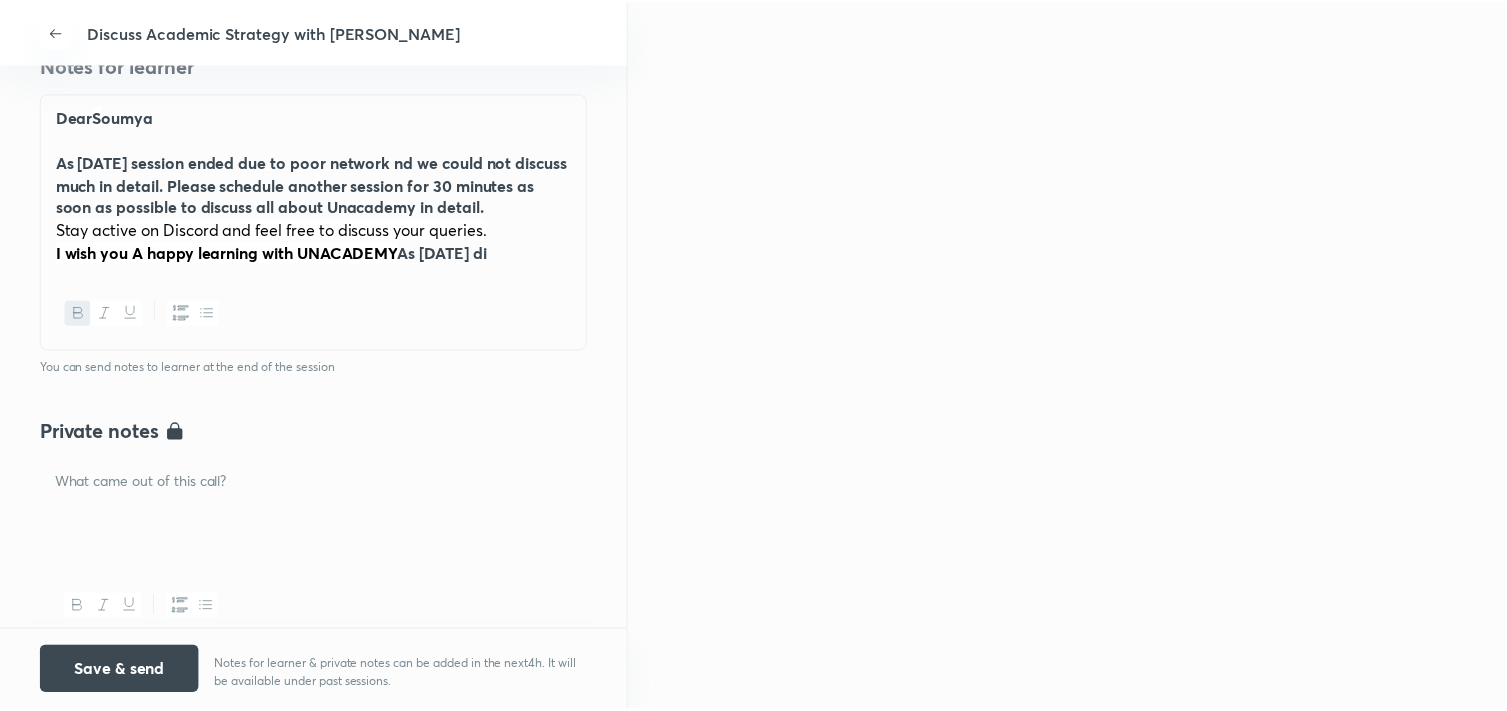 scroll, scrollTop: 555, scrollLeft: 0, axis: vertical 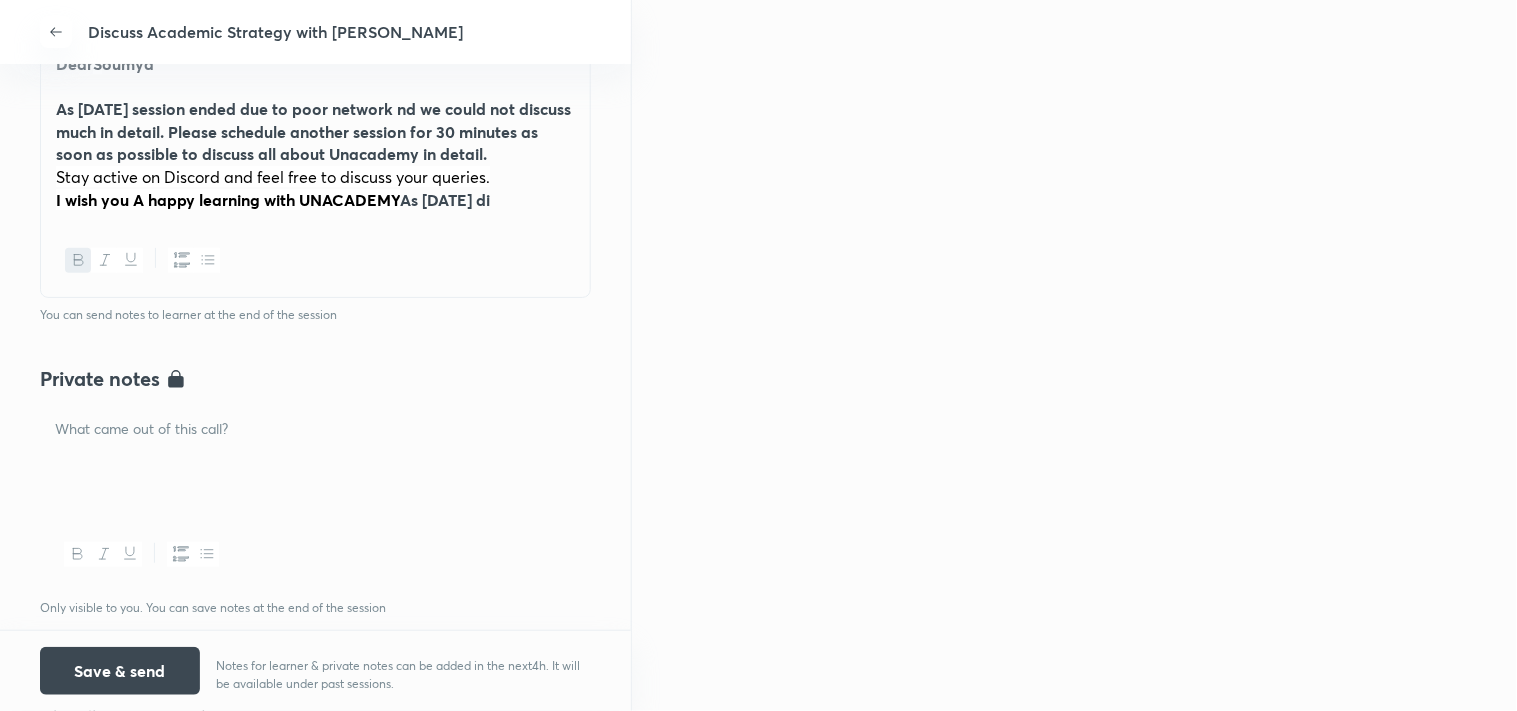 click at bounding box center (315, 462) 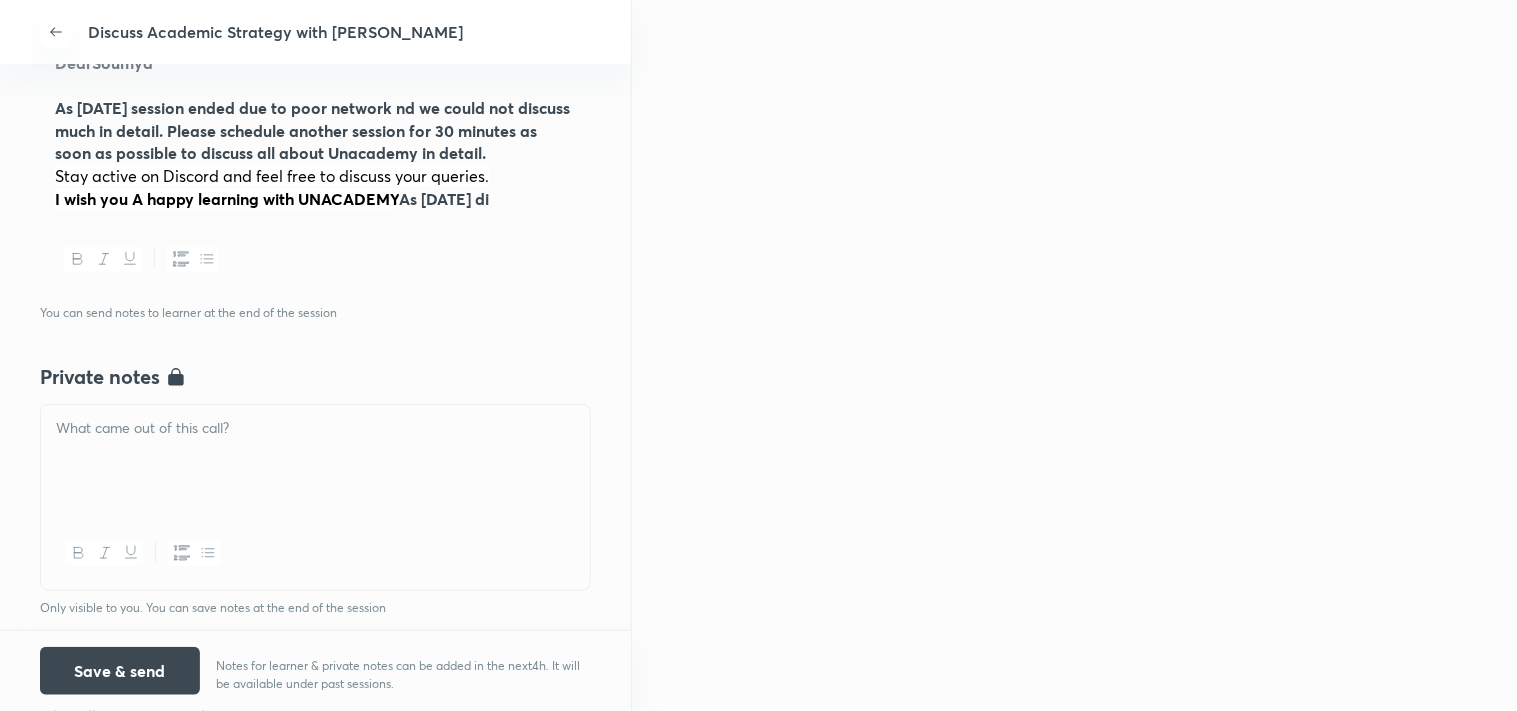 type 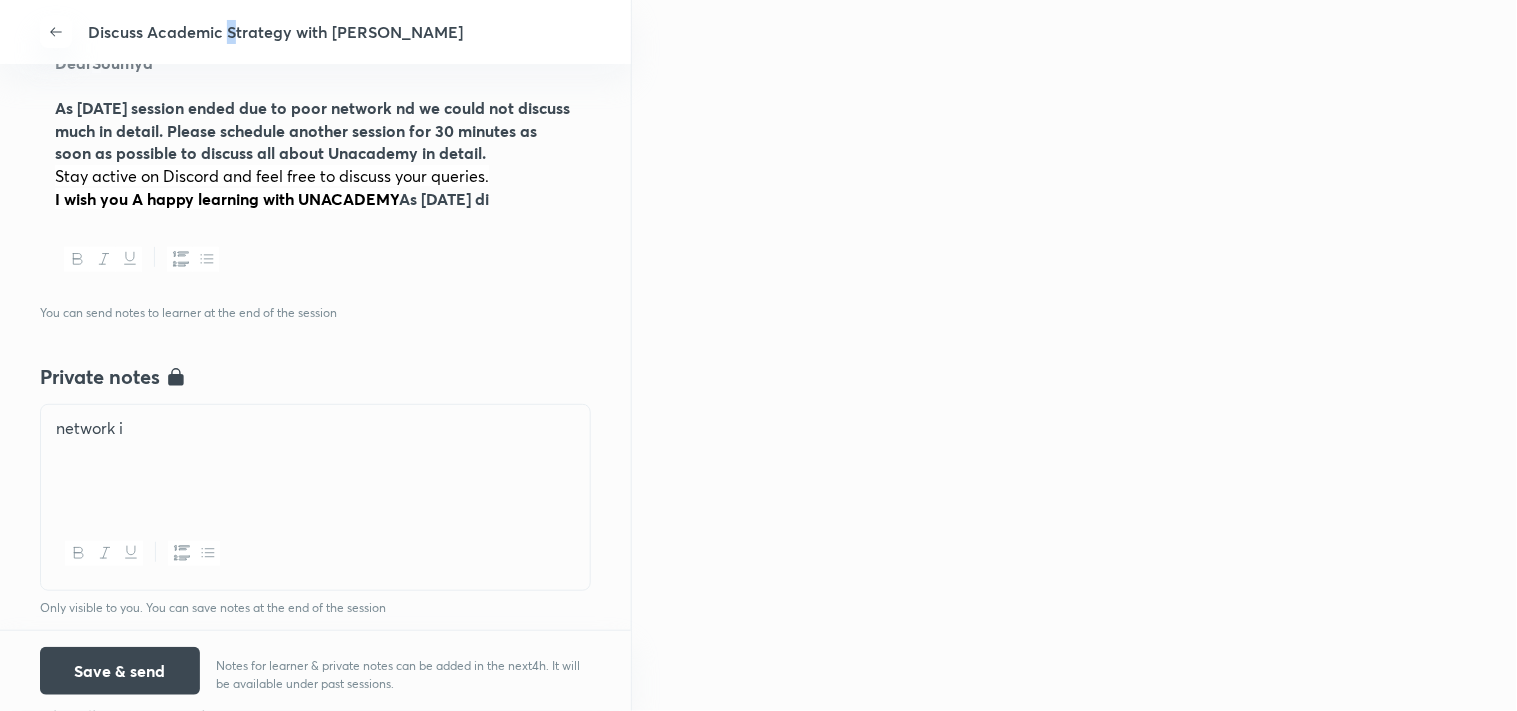 click on "Discuss Academic Strategy with [PERSON_NAME]" at bounding box center [275, 32] 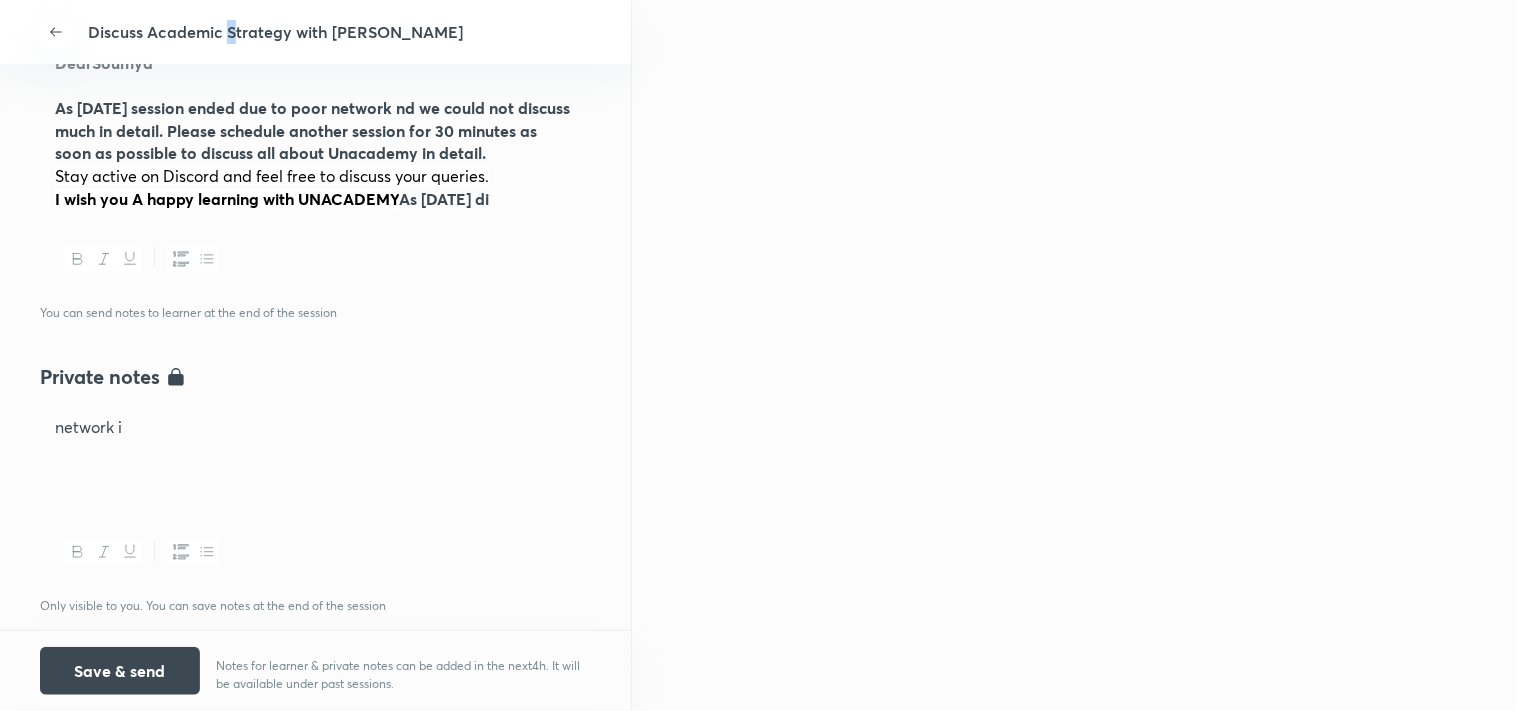 copy on "S" 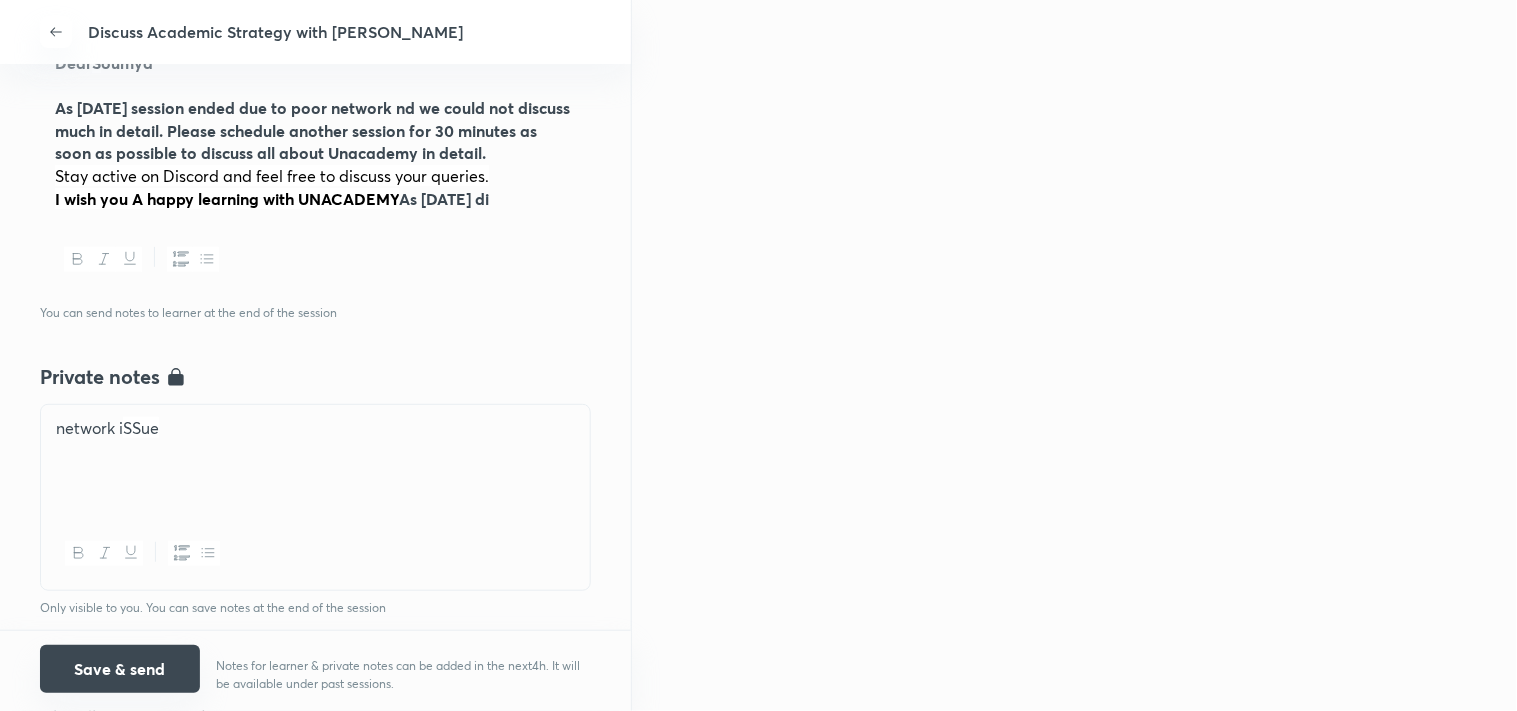 click on "Save & send" at bounding box center (120, 669) 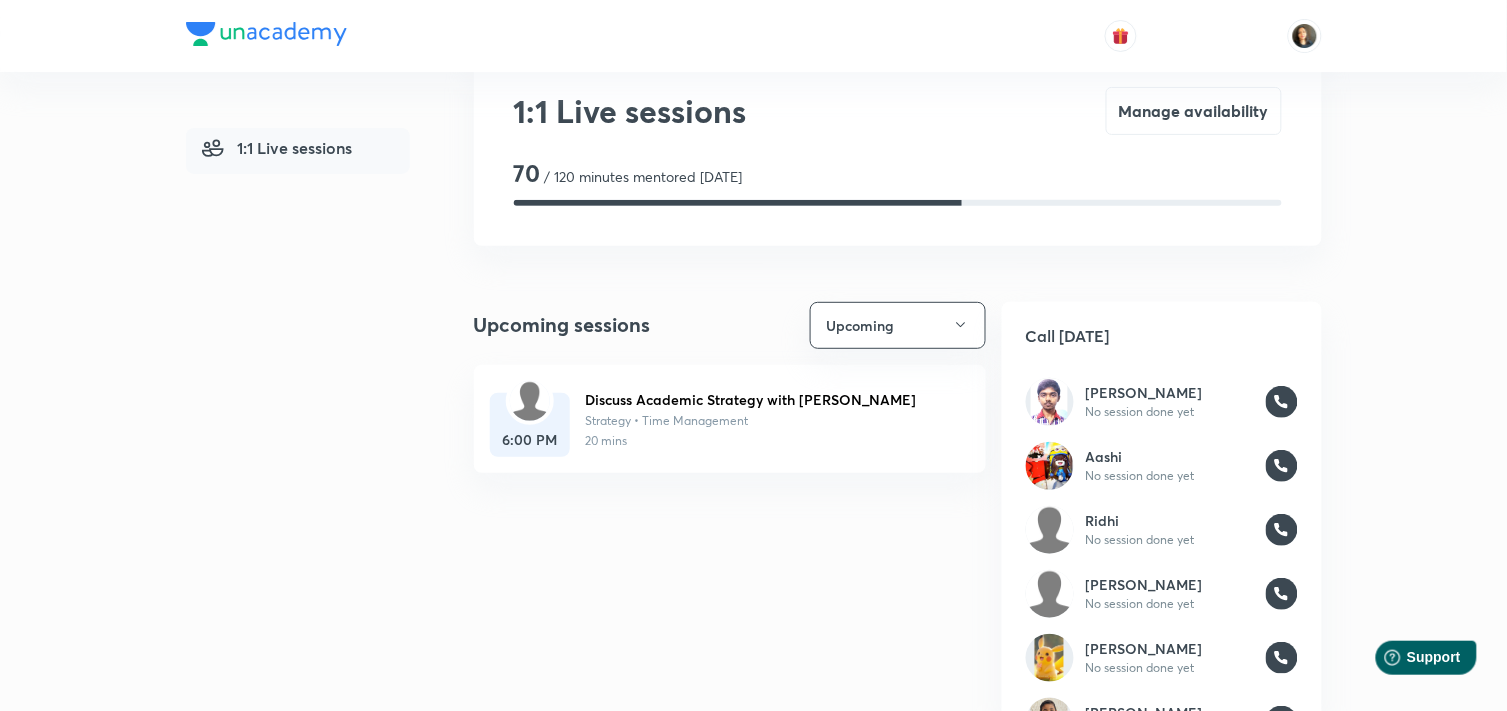 scroll, scrollTop: 127, scrollLeft: 0, axis: vertical 